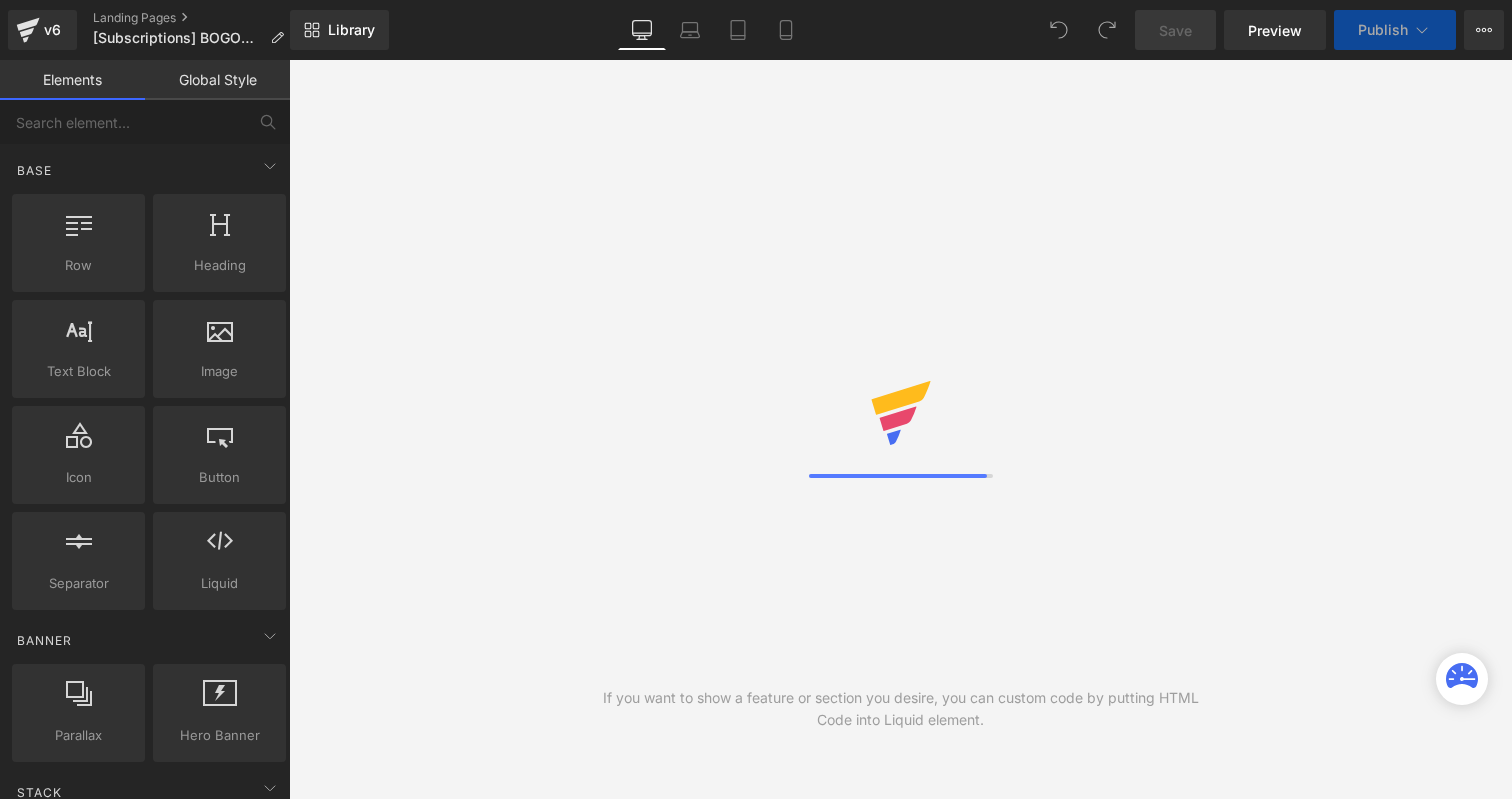 scroll, scrollTop: 0, scrollLeft: 0, axis: both 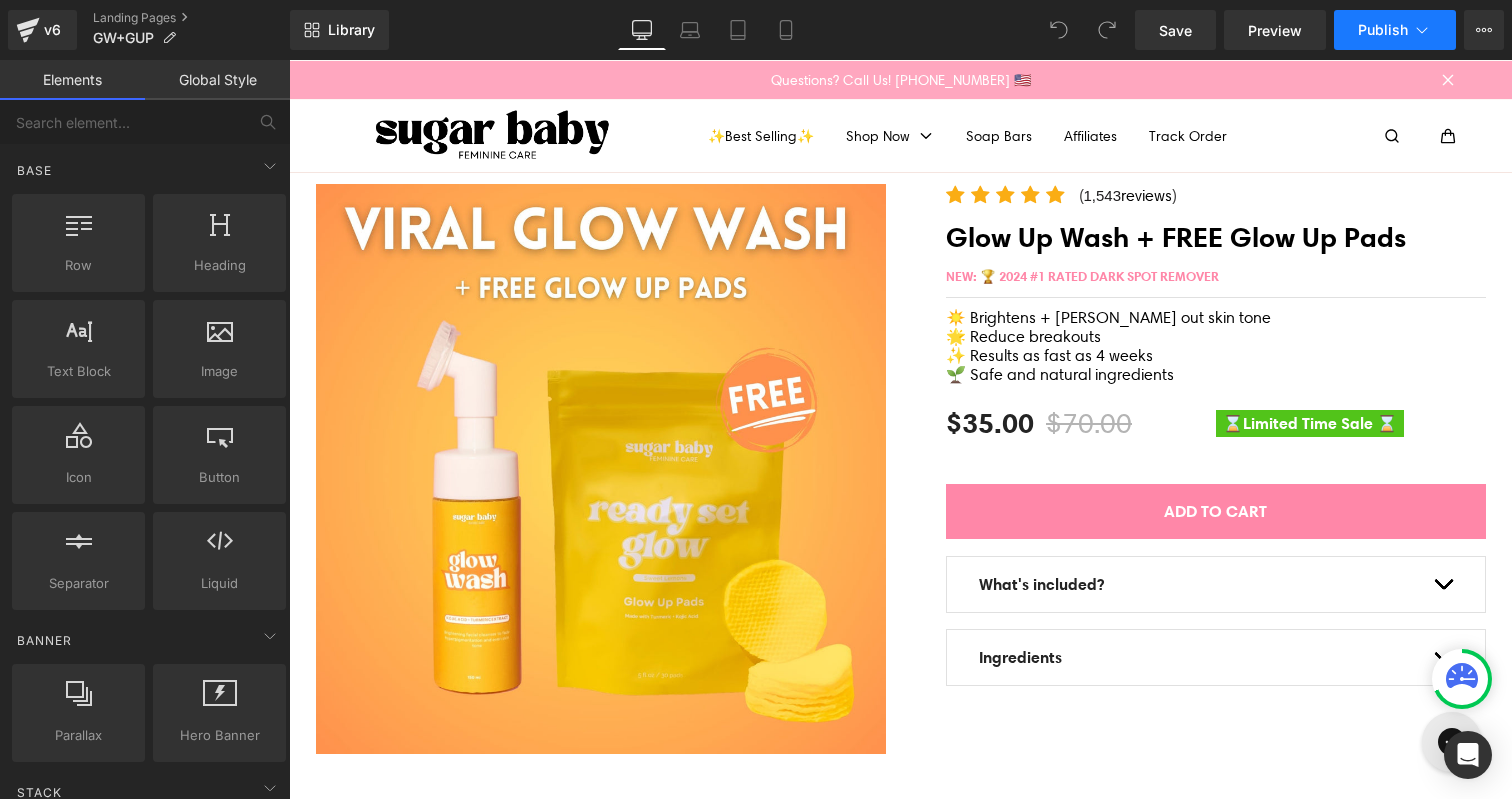 click on "Publish" at bounding box center (1395, 30) 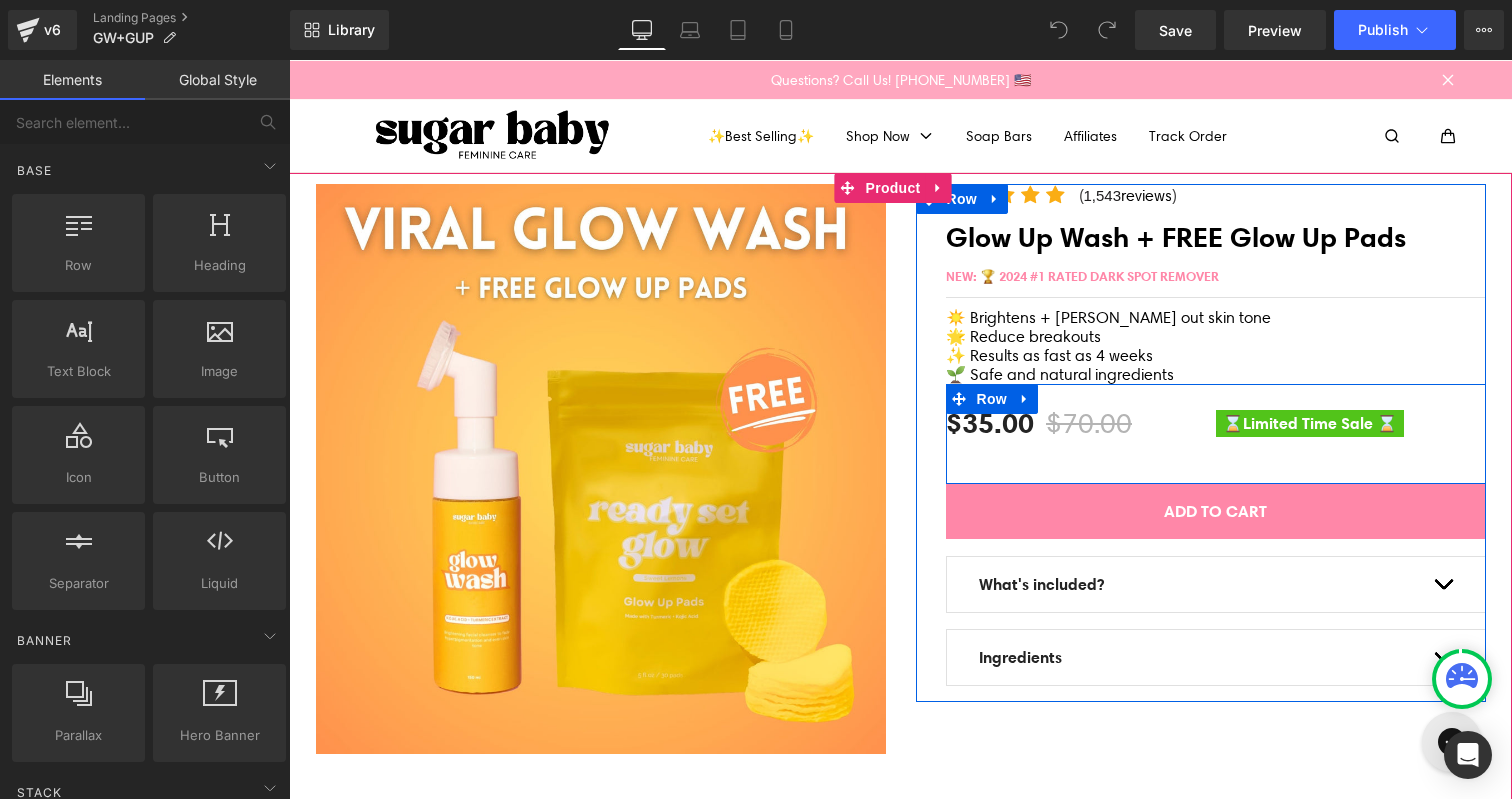 click on "$35.00
$70.00
(P) Price
⌛Limited Time Sale ⌛
Text Block
Row" at bounding box center (1216, 434) 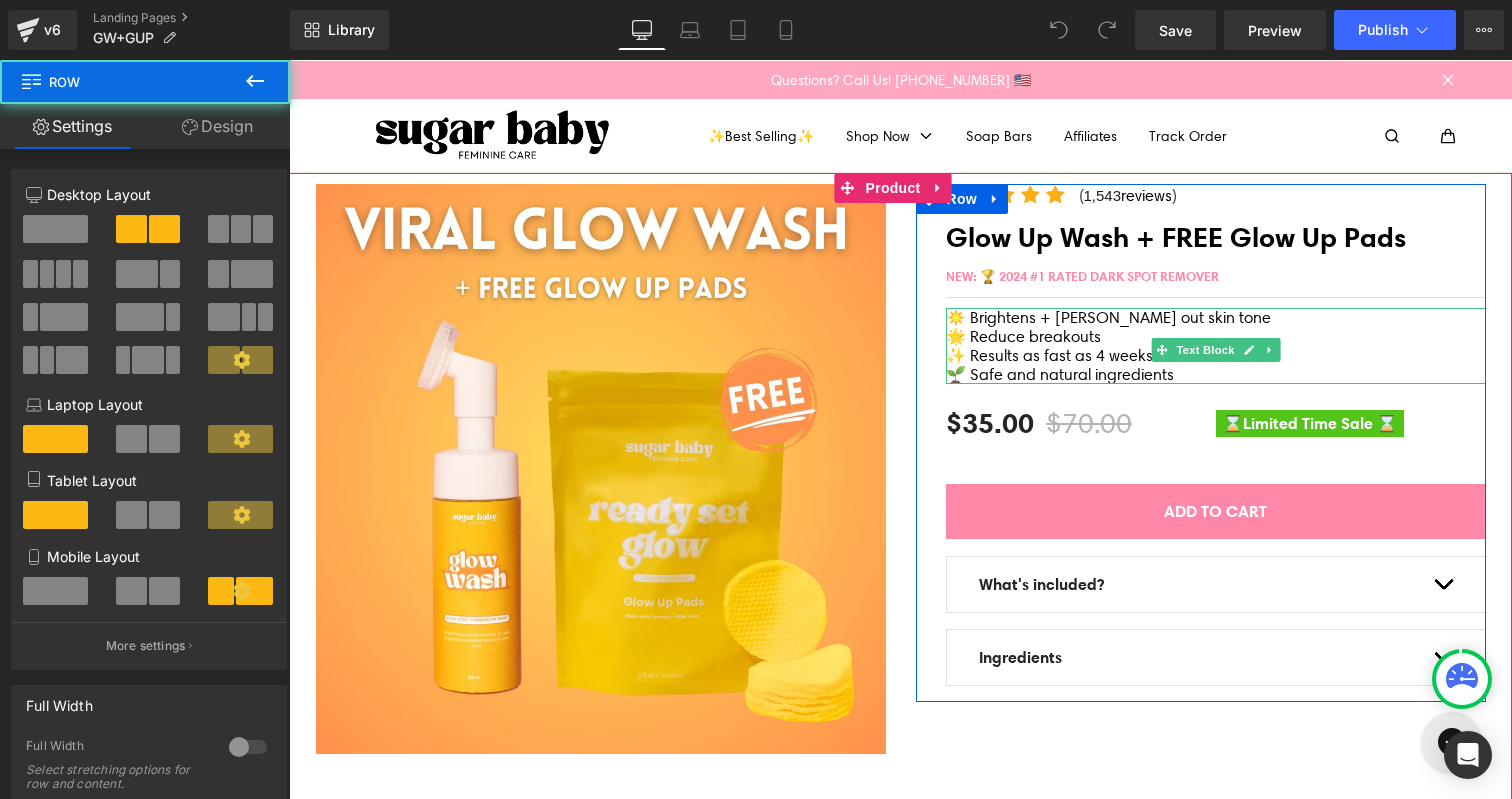 click on "✨ Results as fast as 4 weeks" at bounding box center (1216, 355) 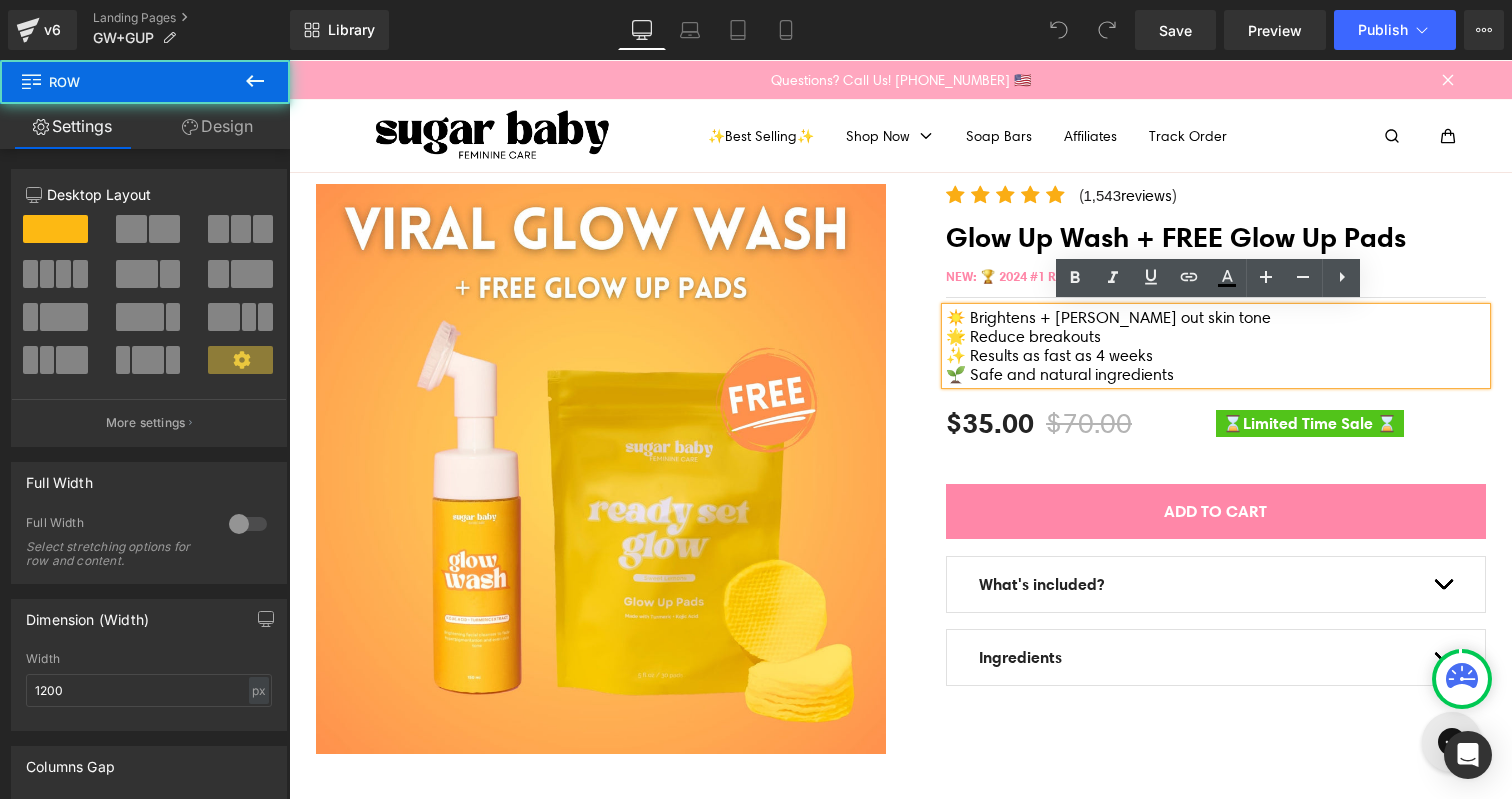 click on "Icon
Icon
Icon
Icon
Icon
Icon List Hoz
(
1,543  reviews )
Text Block
Icon List
Glow Up Wash + FREE Glow Up Pads
(P) Title
NEW: 🏆 2024 #1 RATED DARK SPOT REMOVER
Text Block
Separator
☀️ Brightens + evens out skin tone" at bounding box center (1201, 443) 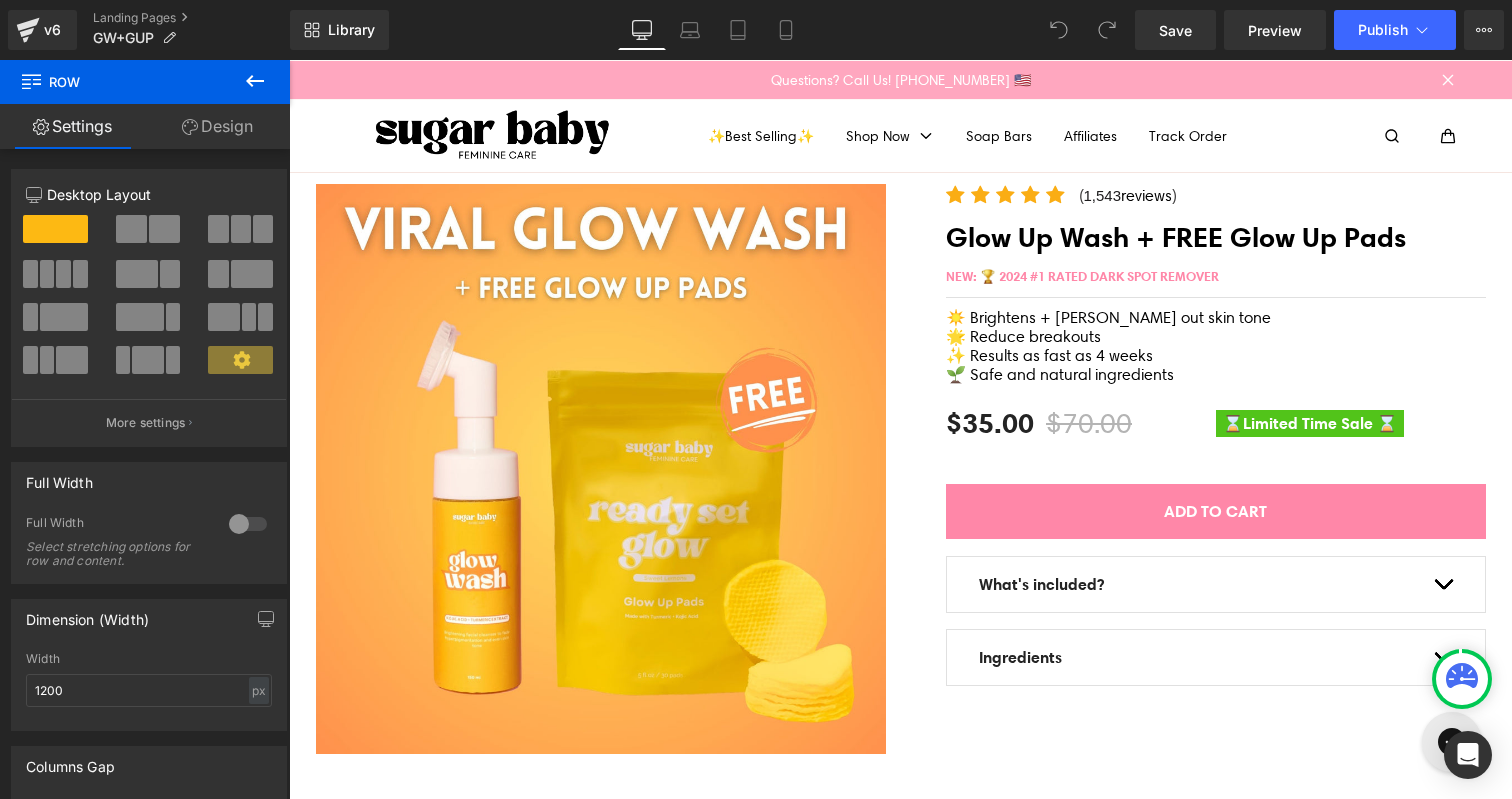 click 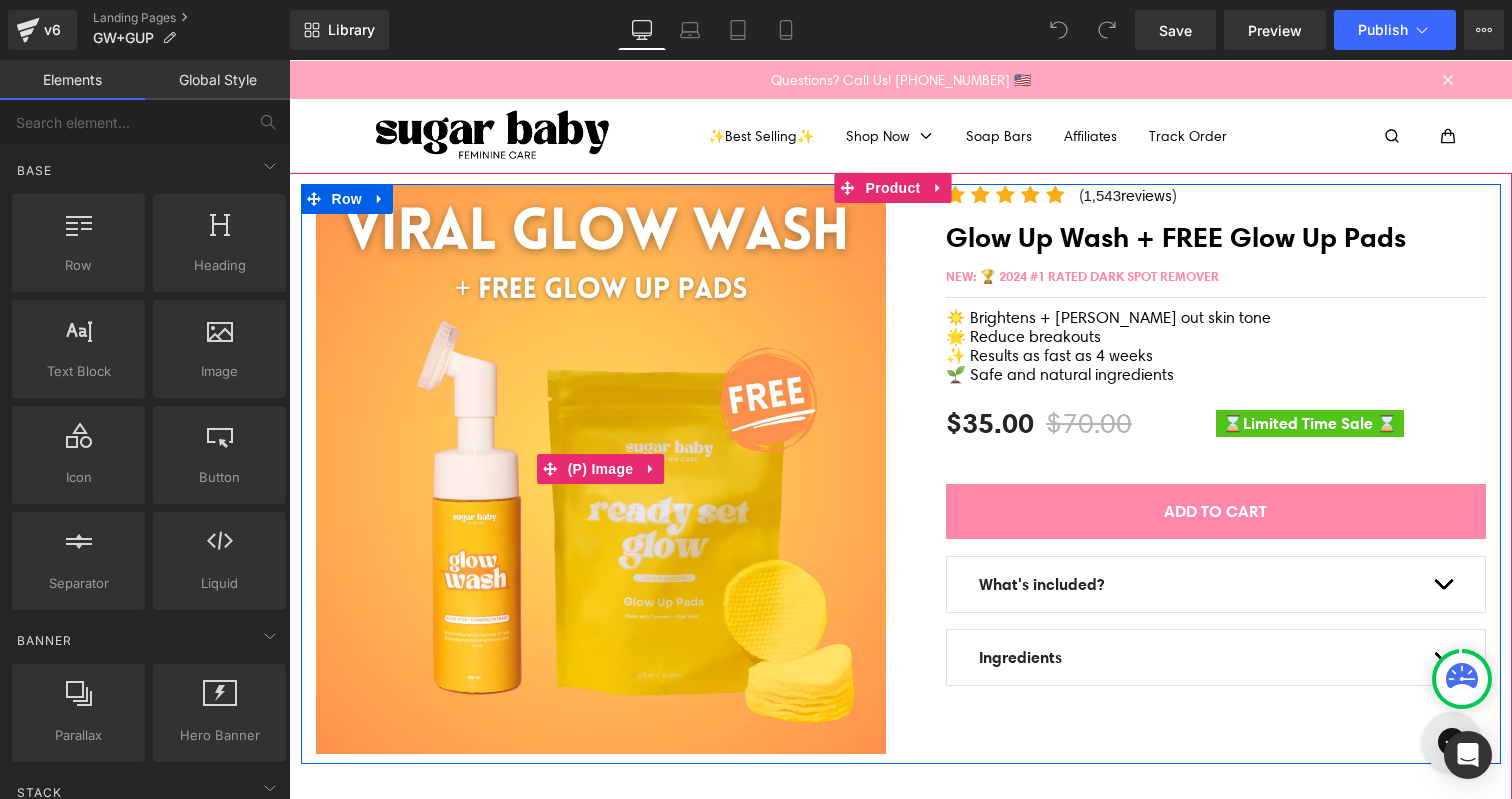 click at bounding box center (601, 469) 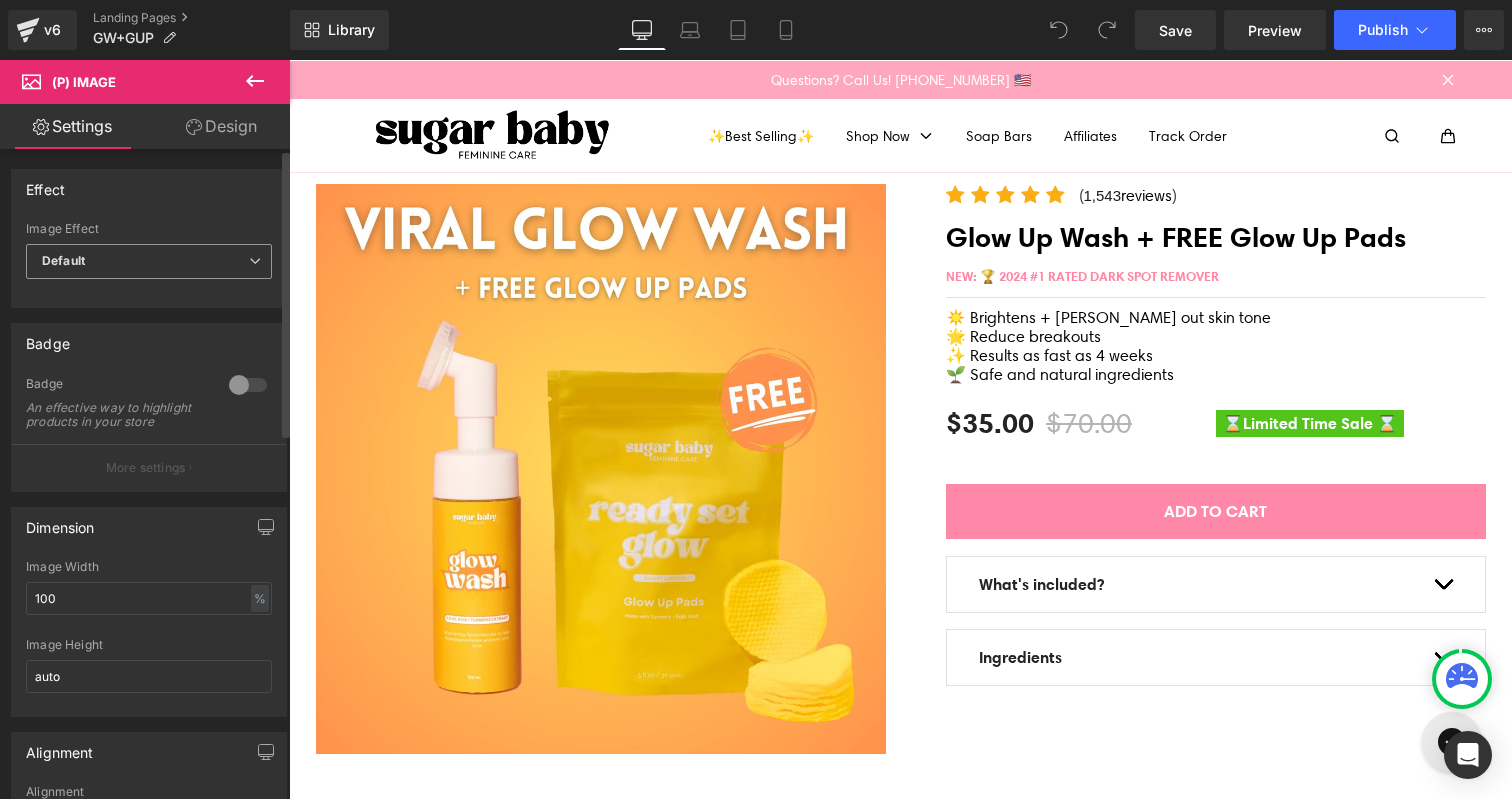 click on "Default" at bounding box center (149, 261) 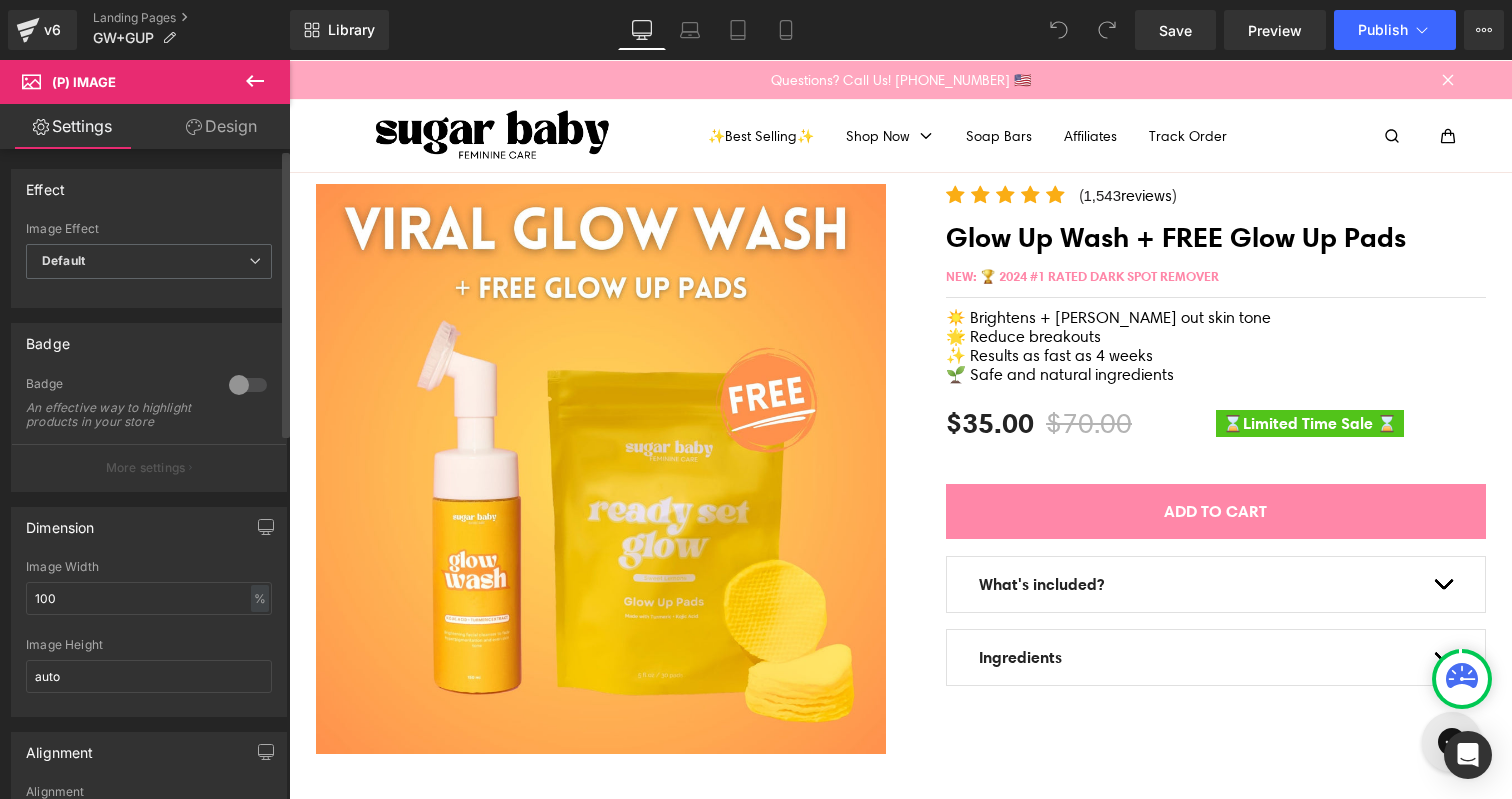 click on "Effect Default Zoom Hover Image Effect
Default
Default Zoom Hover last Image Hover last Nth-image of your product to display on hover. Eg: 2, 3 or last. 1.2 Zoom Level Increments 1.2" at bounding box center [149, 231] 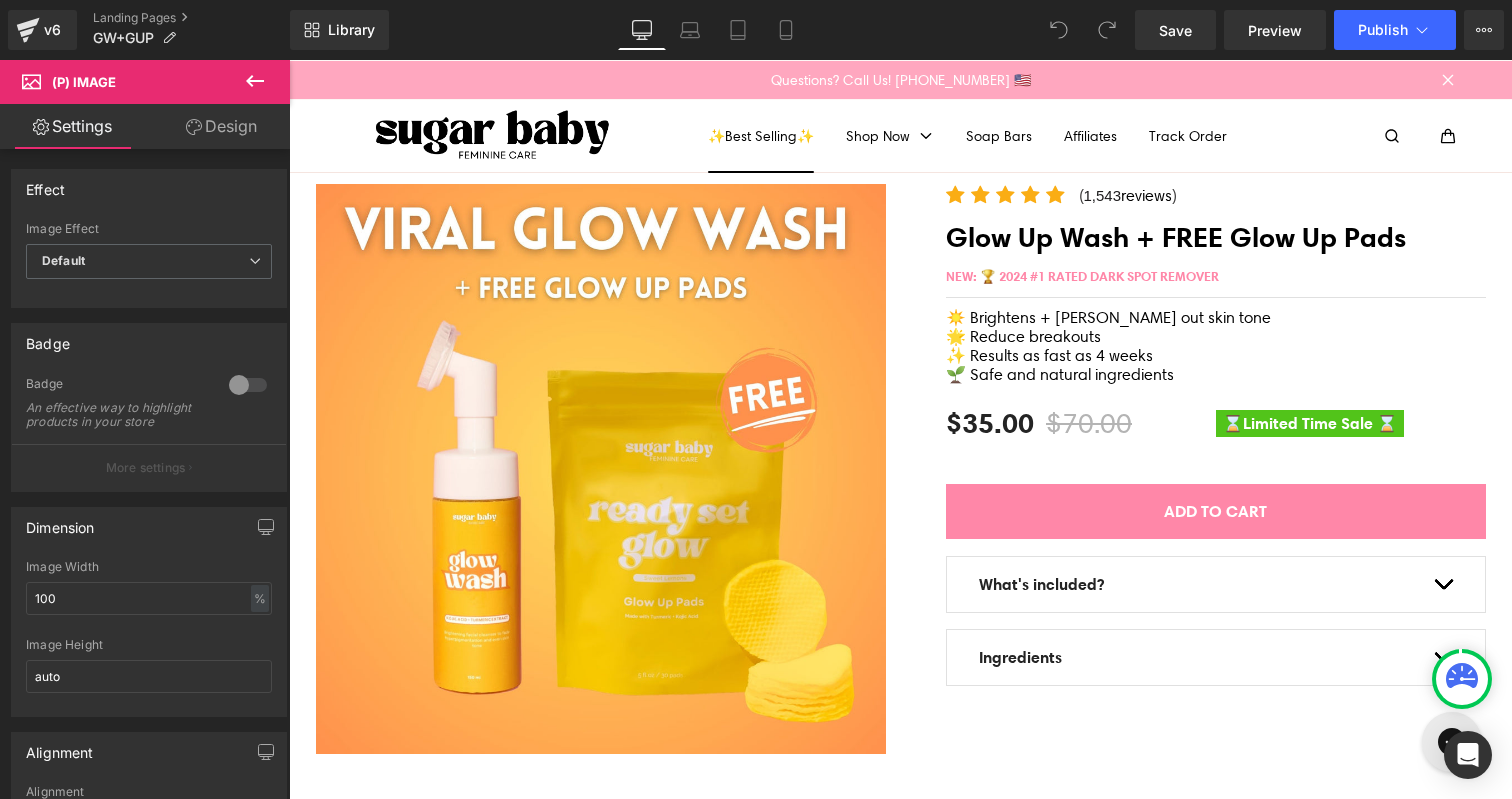 click on "✨Best Selling✨" at bounding box center (761, 136) 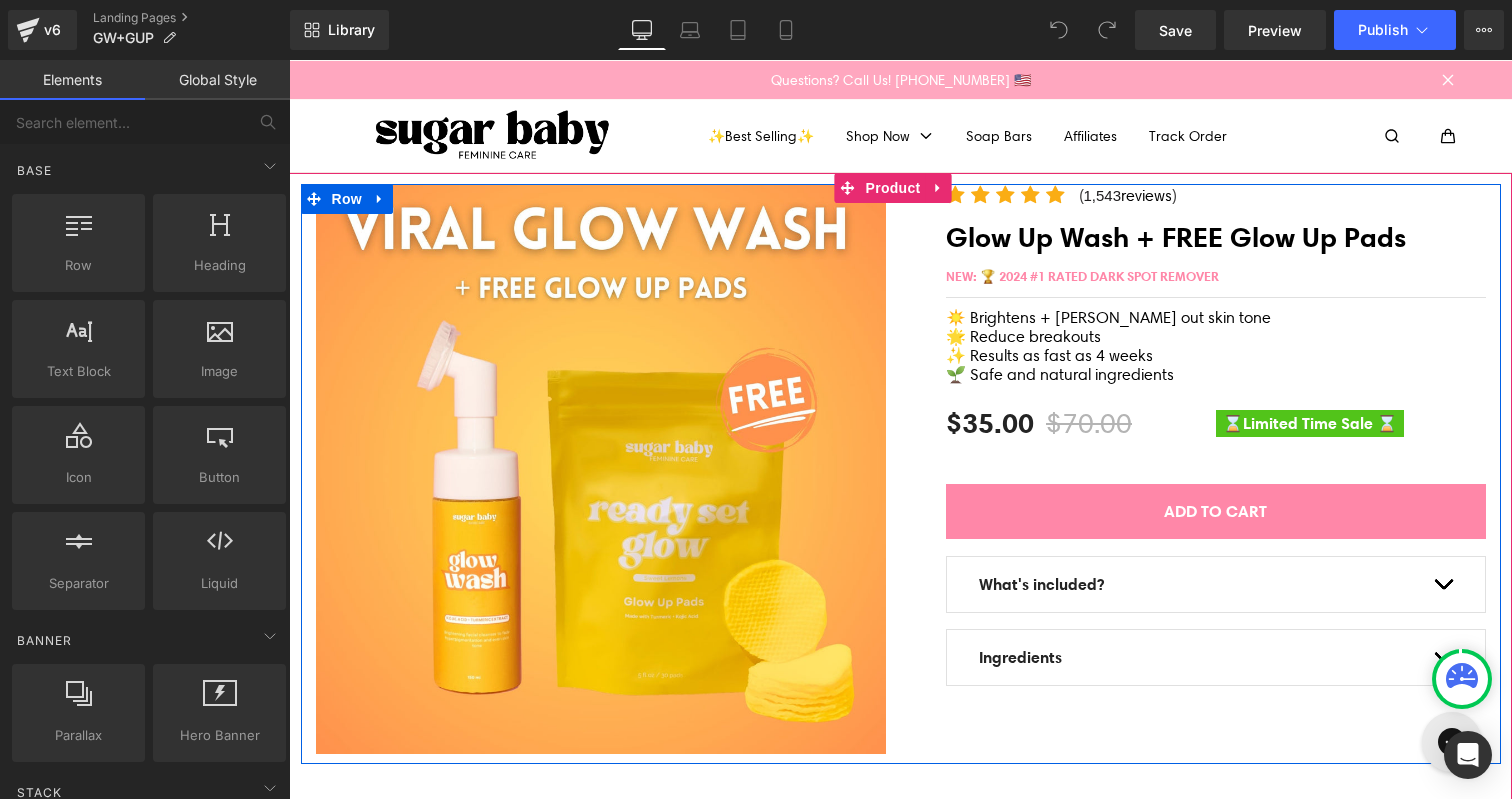 click on "Sale Off
(P) Image" at bounding box center [601, 469] 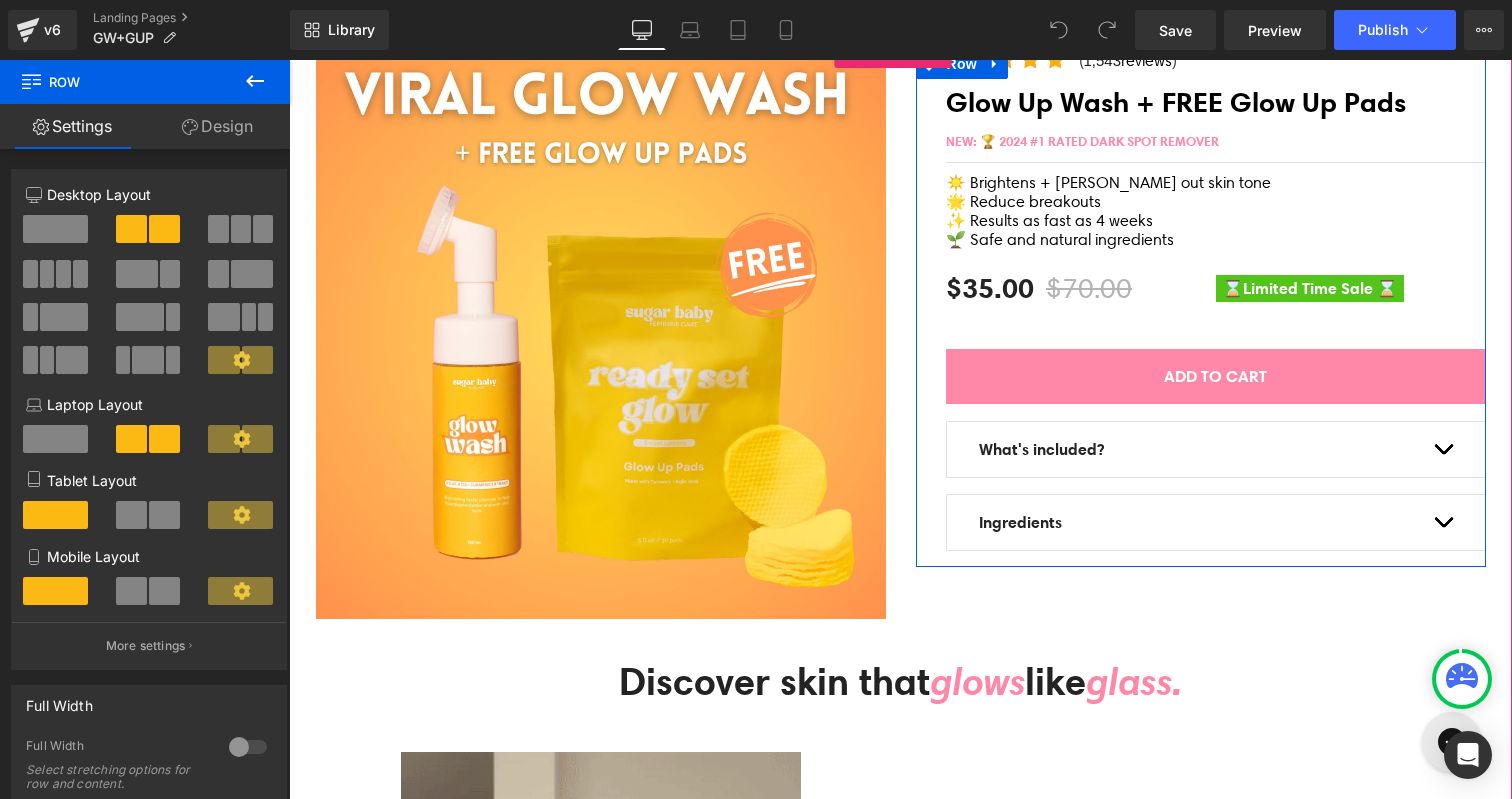 scroll, scrollTop: 194, scrollLeft: 0, axis: vertical 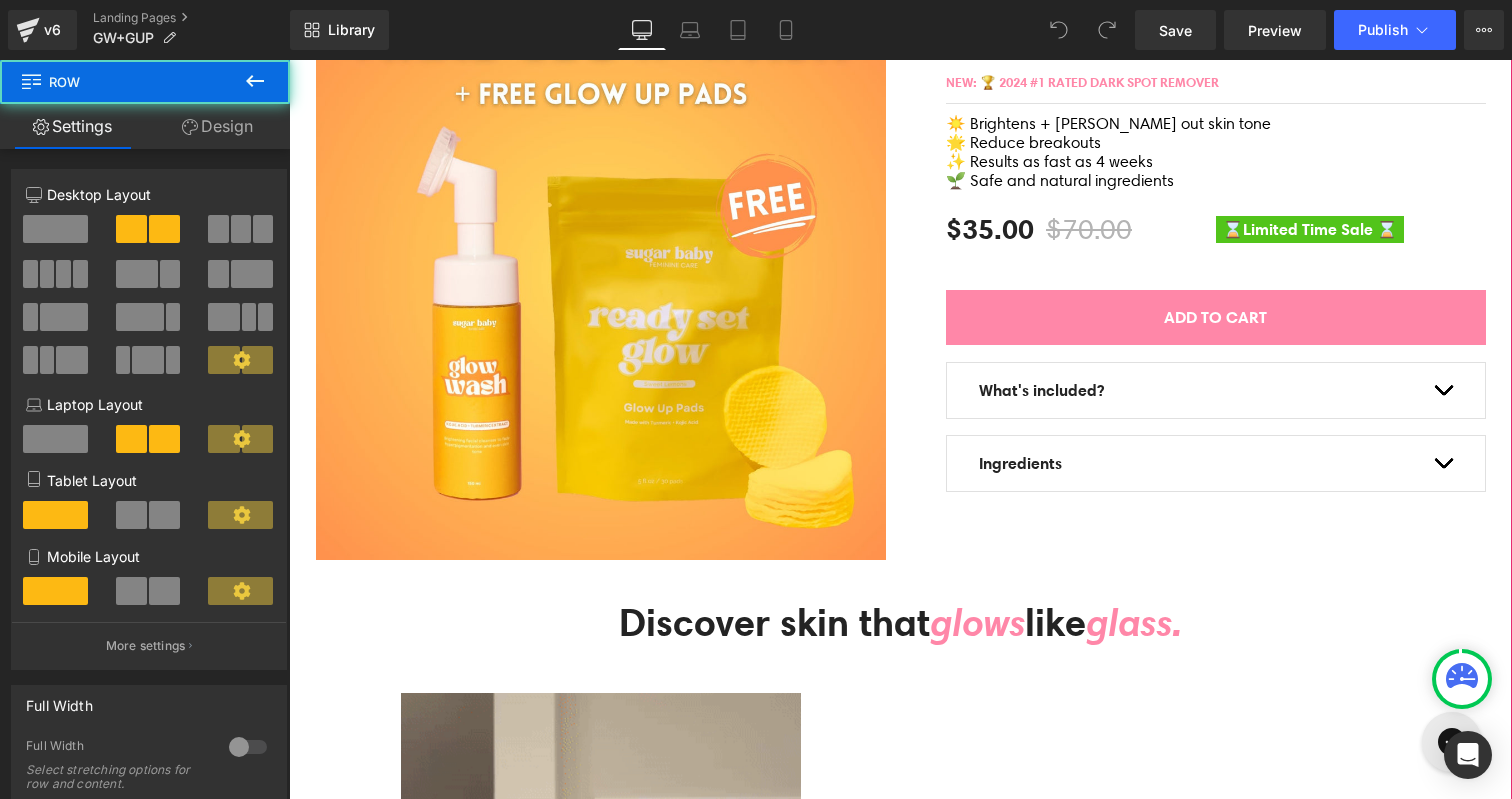 click on "Icon
Icon
Icon
Icon
Icon
Icon List Hoz
(
1,543  reviews )
Text Block
Icon List
Glow Up Wash + FREE Glow Up Pads
(P) Title
NEW: 🏆 2024 #1 RATED DARK SPOT REMOVER
Text Block
Separator
☀️ Brightens + evens out skin tone" at bounding box center (1201, 249) 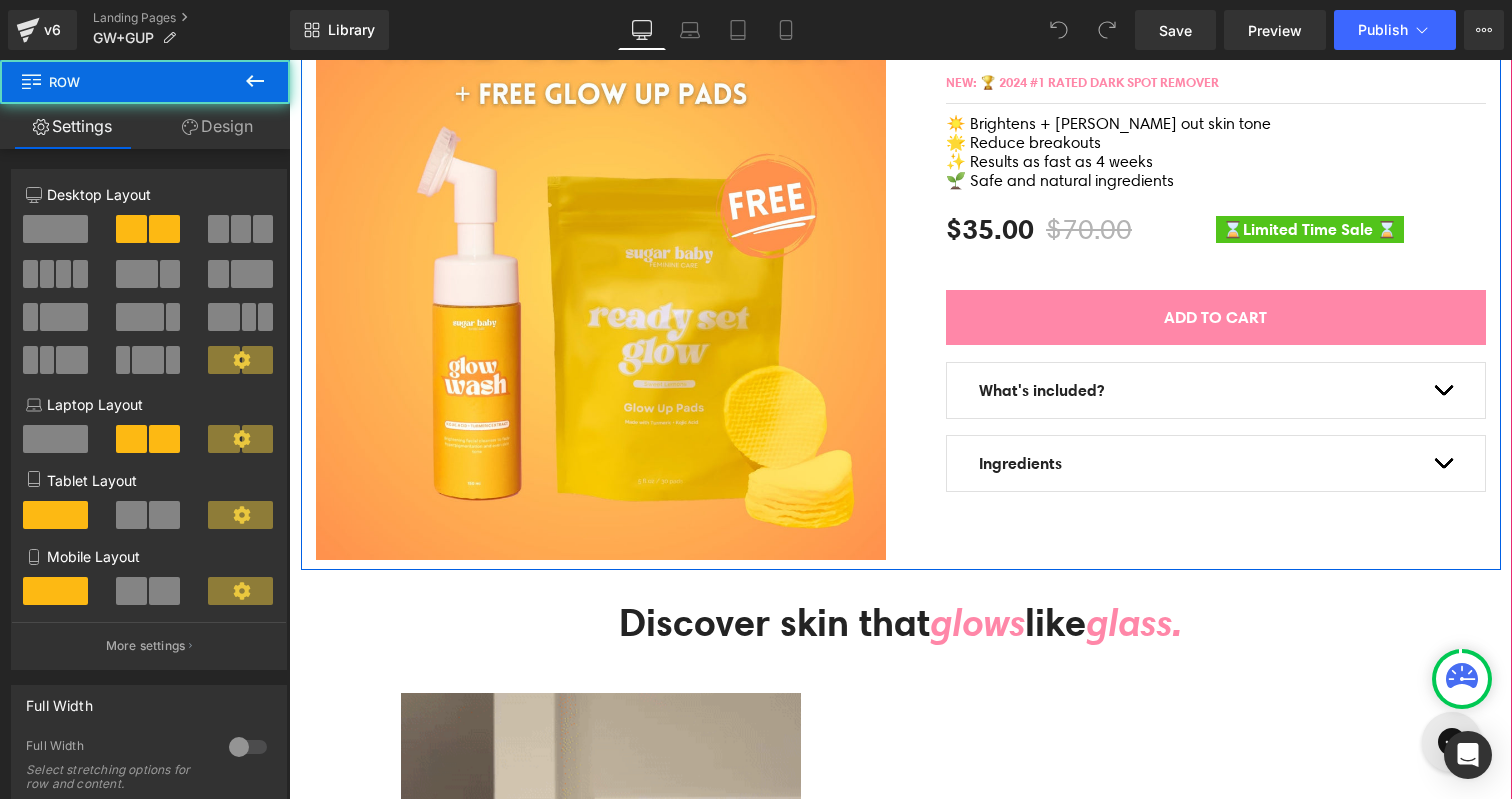click on "Icon
Icon
Icon
Icon
Icon
Icon List Hoz
(
1,543  reviews )
Text Block
Icon List
Glow Up Wash + FREE Glow Up Pads
(P) Title
NEW: 🏆 2024 #1 RATED DARK SPOT REMOVER
Text Block
Separator
☀️ Brightens + evens out skin tone" at bounding box center (1201, 249) 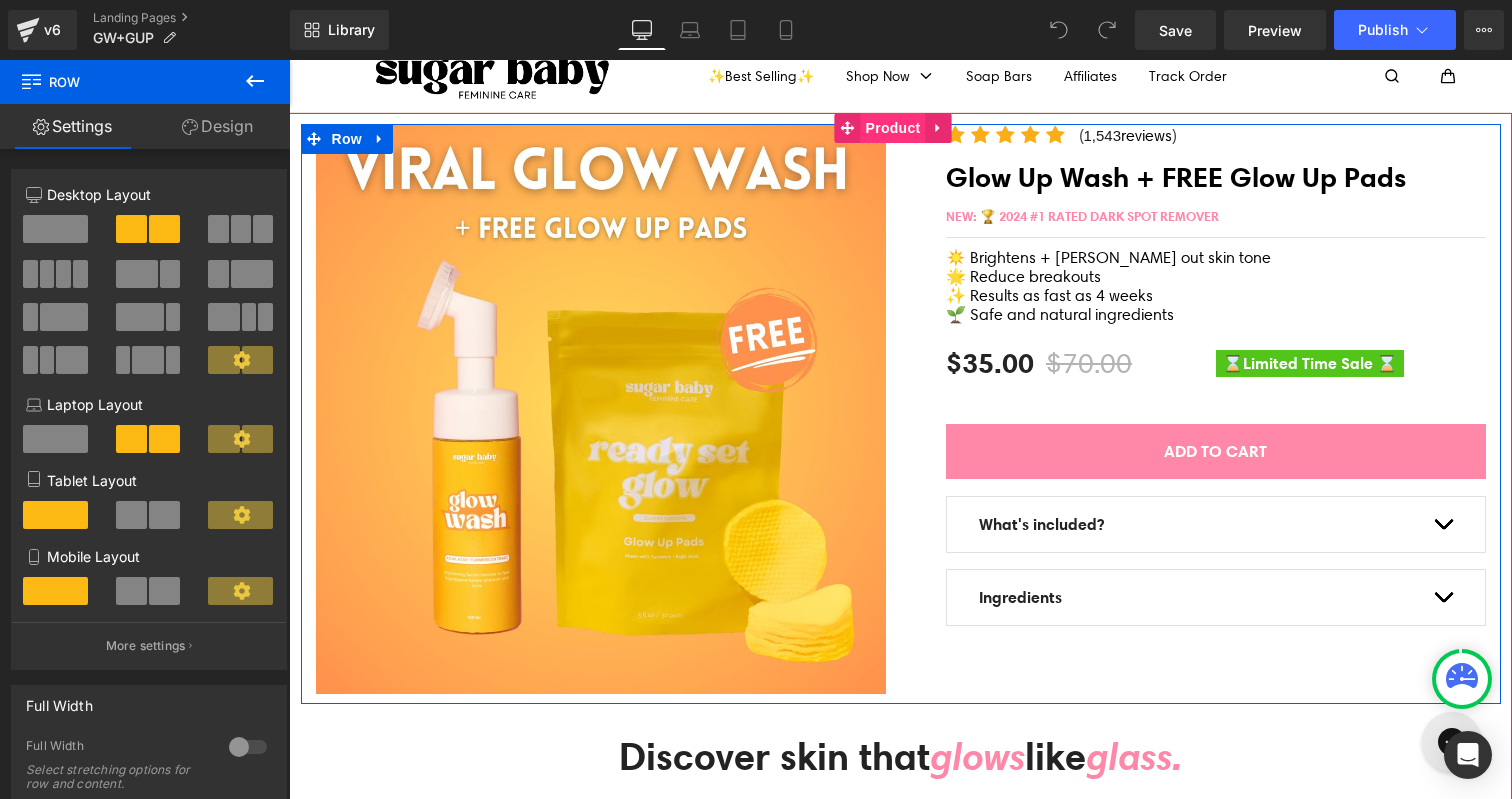 scroll, scrollTop: 0, scrollLeft: 0, axis: both 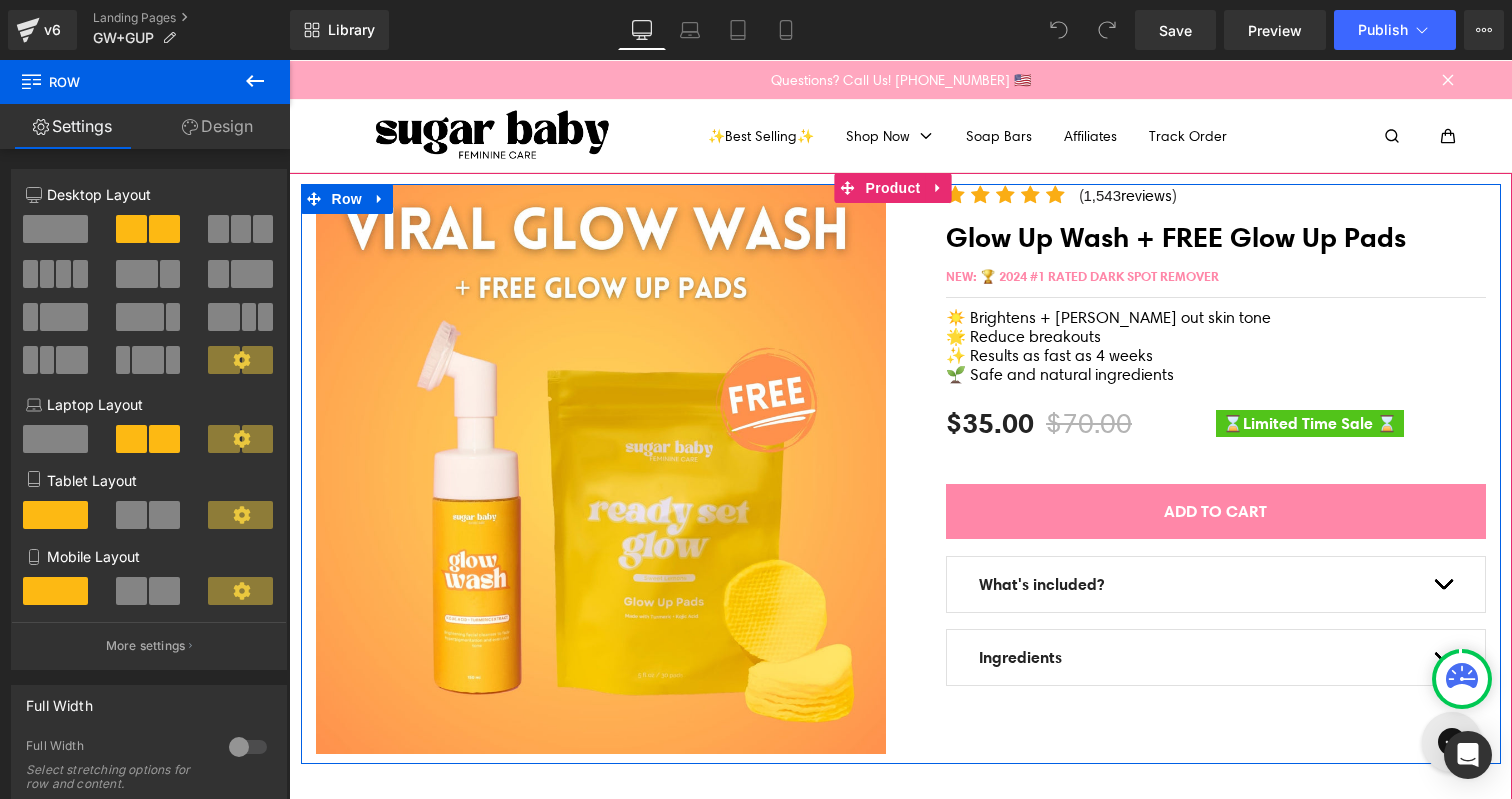 click on "Sale Off
(P) Image" at bounding box center (601, 469) 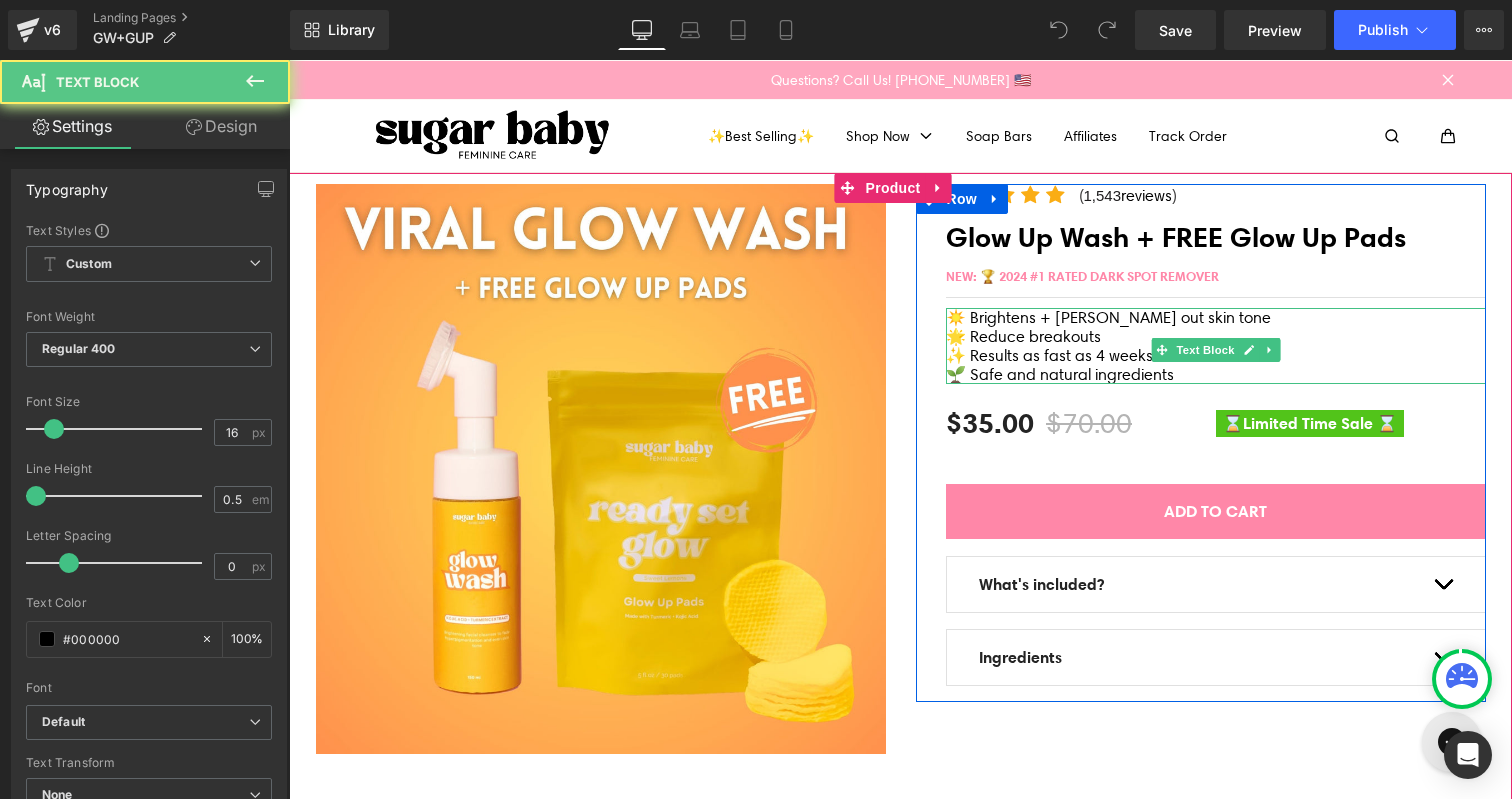 click on "🌟 Reduce breakouts" at bounding box center [1216, 336] 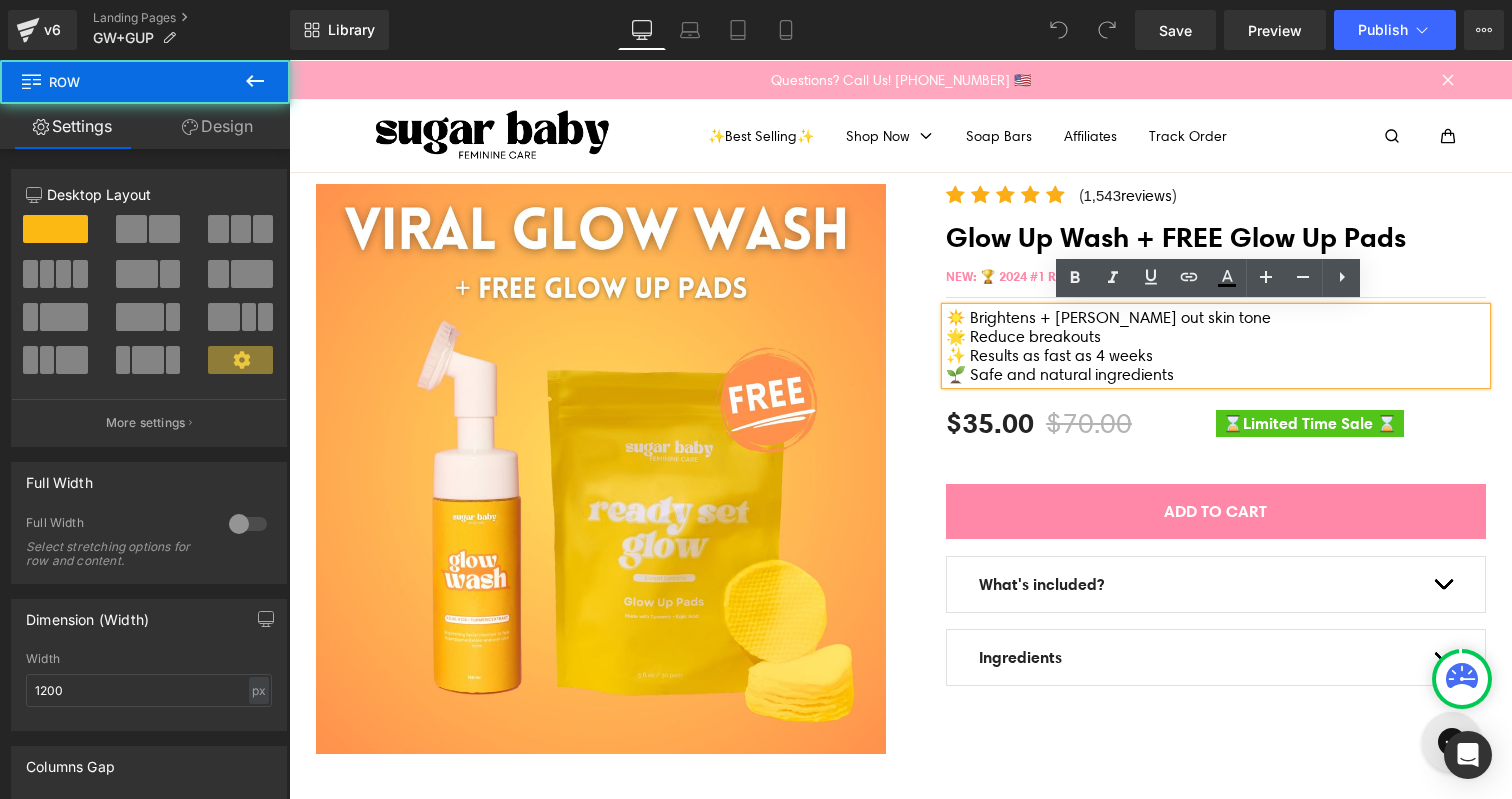 click on "Icon
Icon
Icon
Icon
Icon
Icon List Hoz
(
1,543  reviews )
Text Block
Icon List
Glow Up Wash + FREE Glow Up Pads
(P) Title
NEW: 🏆 2024 #1 RATED DARK SPOT REMOVER
Text Block
Separator
☀️ Brightens + evens out skin tone" at bounding box center (1201, 443) 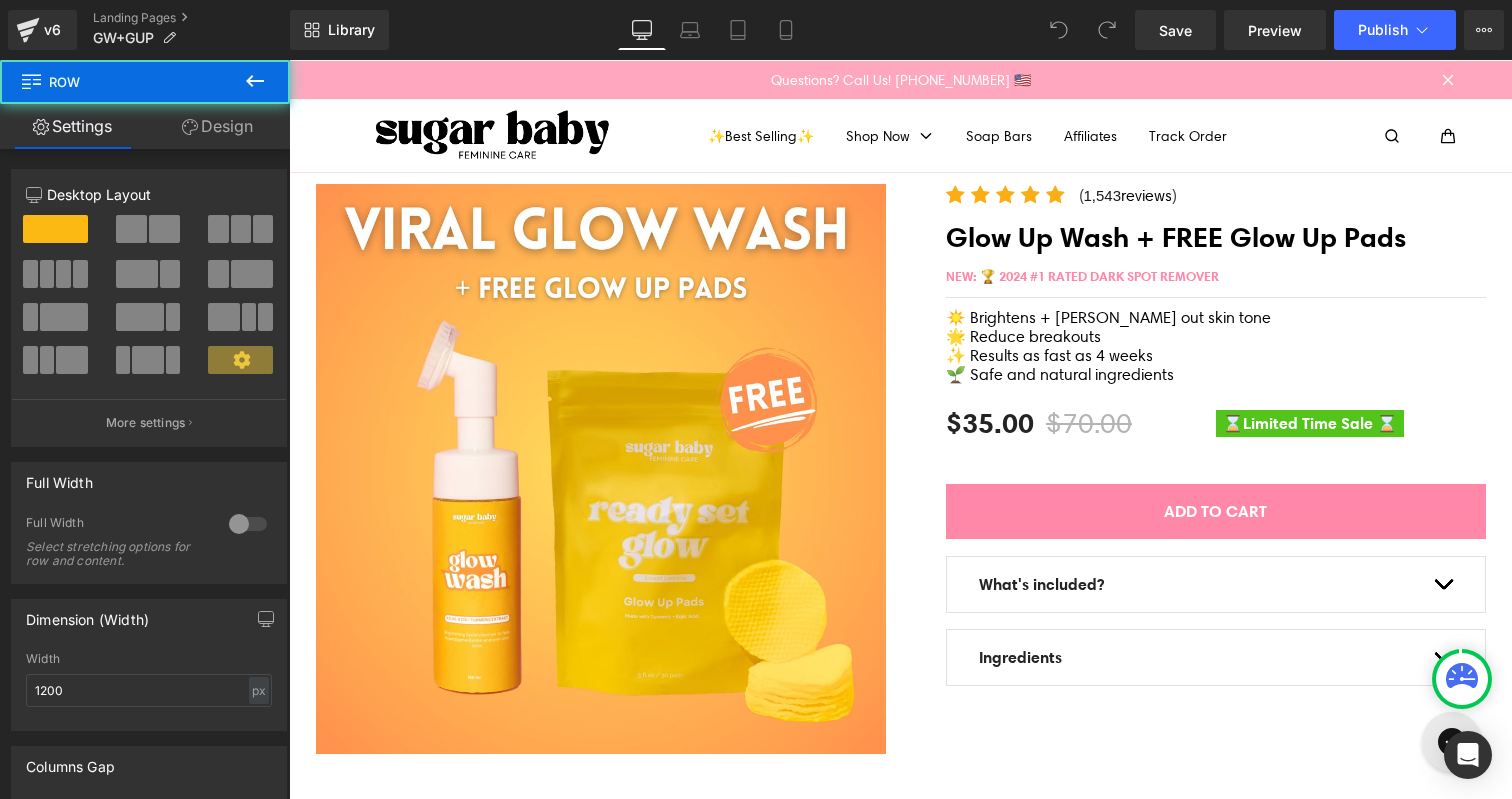 click on "Sale Off
(P) Image" at bounding box center [601, 469] 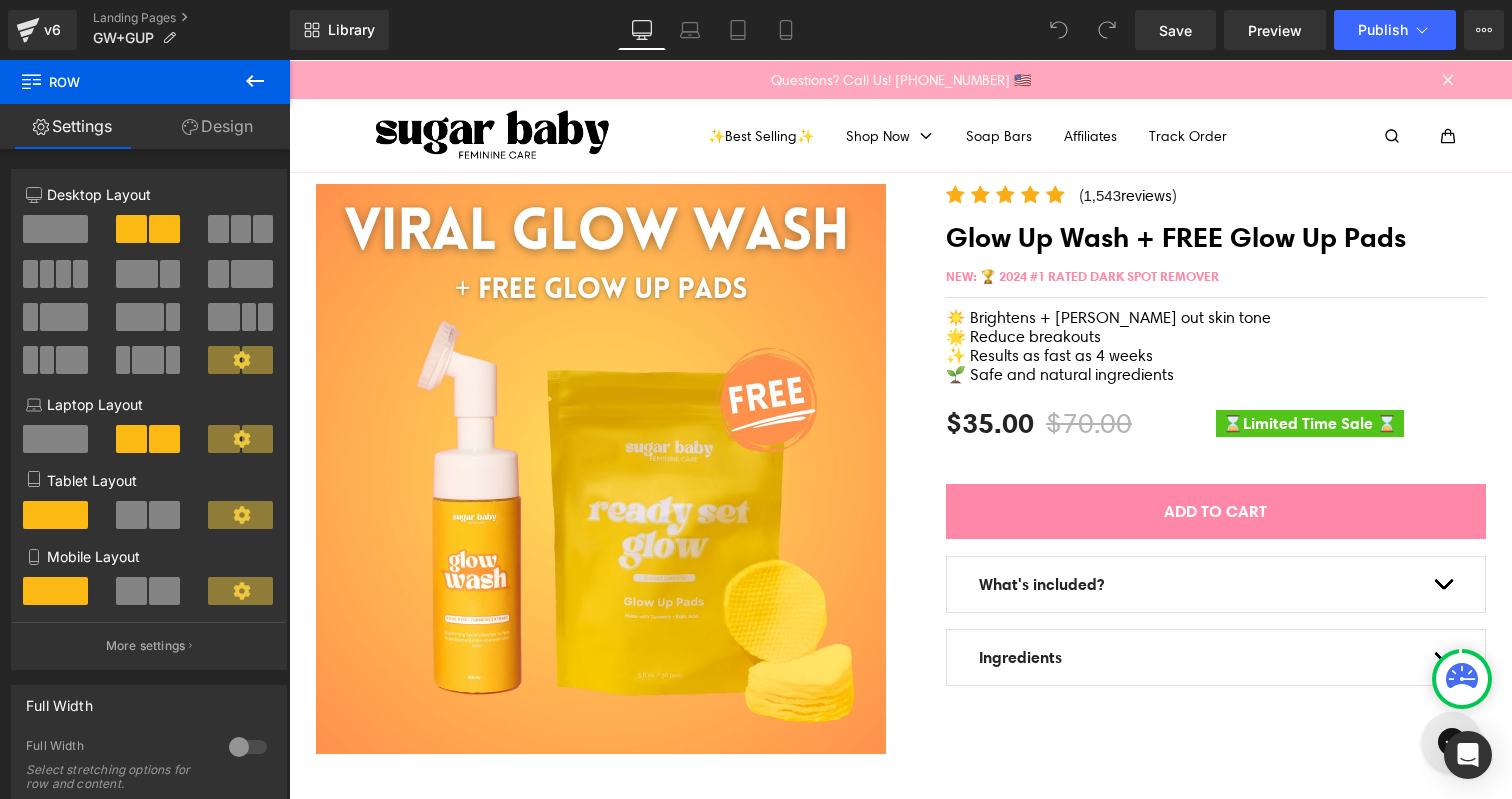 click at bounding box center [255, 82] 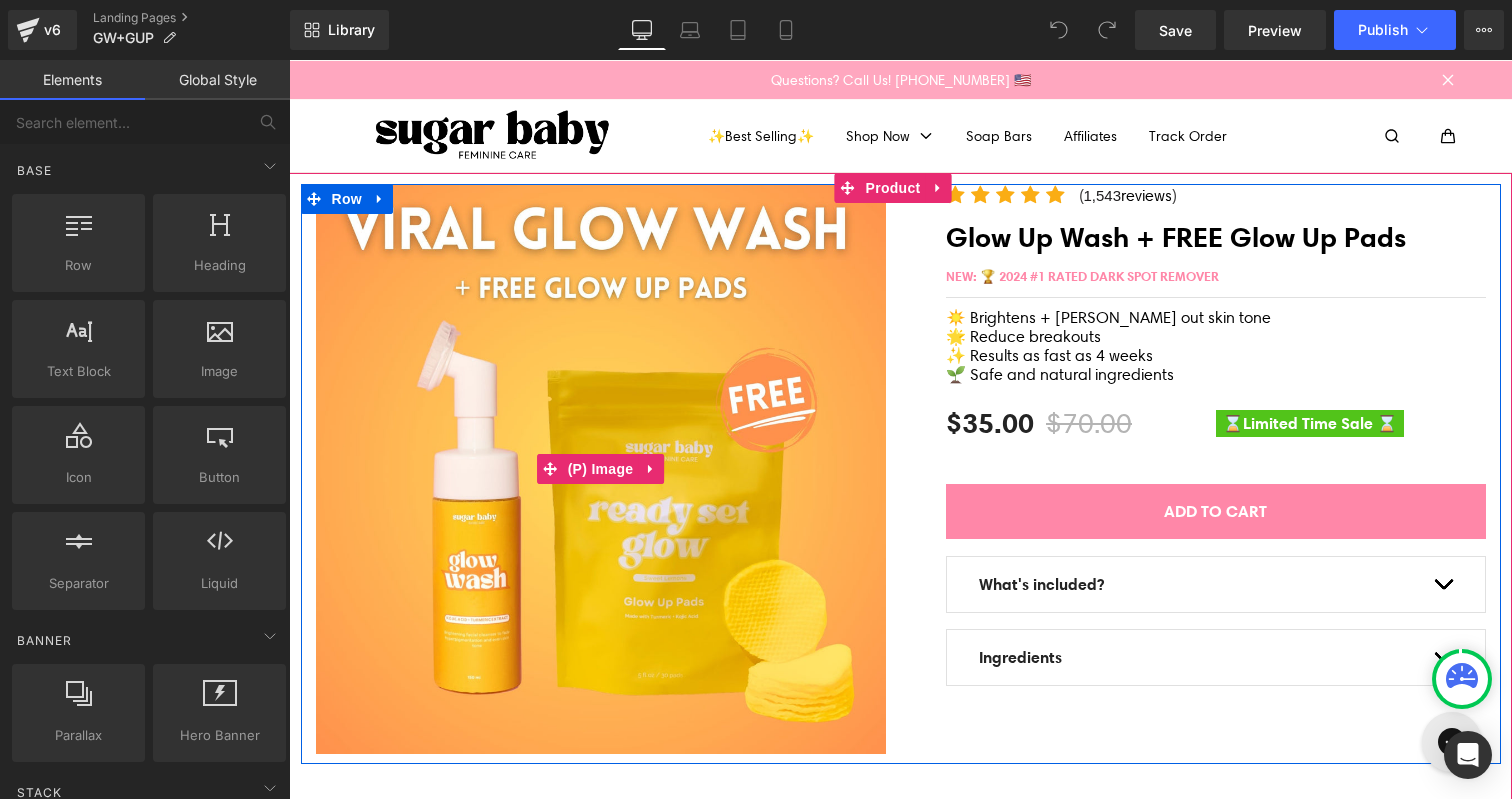 click at bounding box center (601, 469) 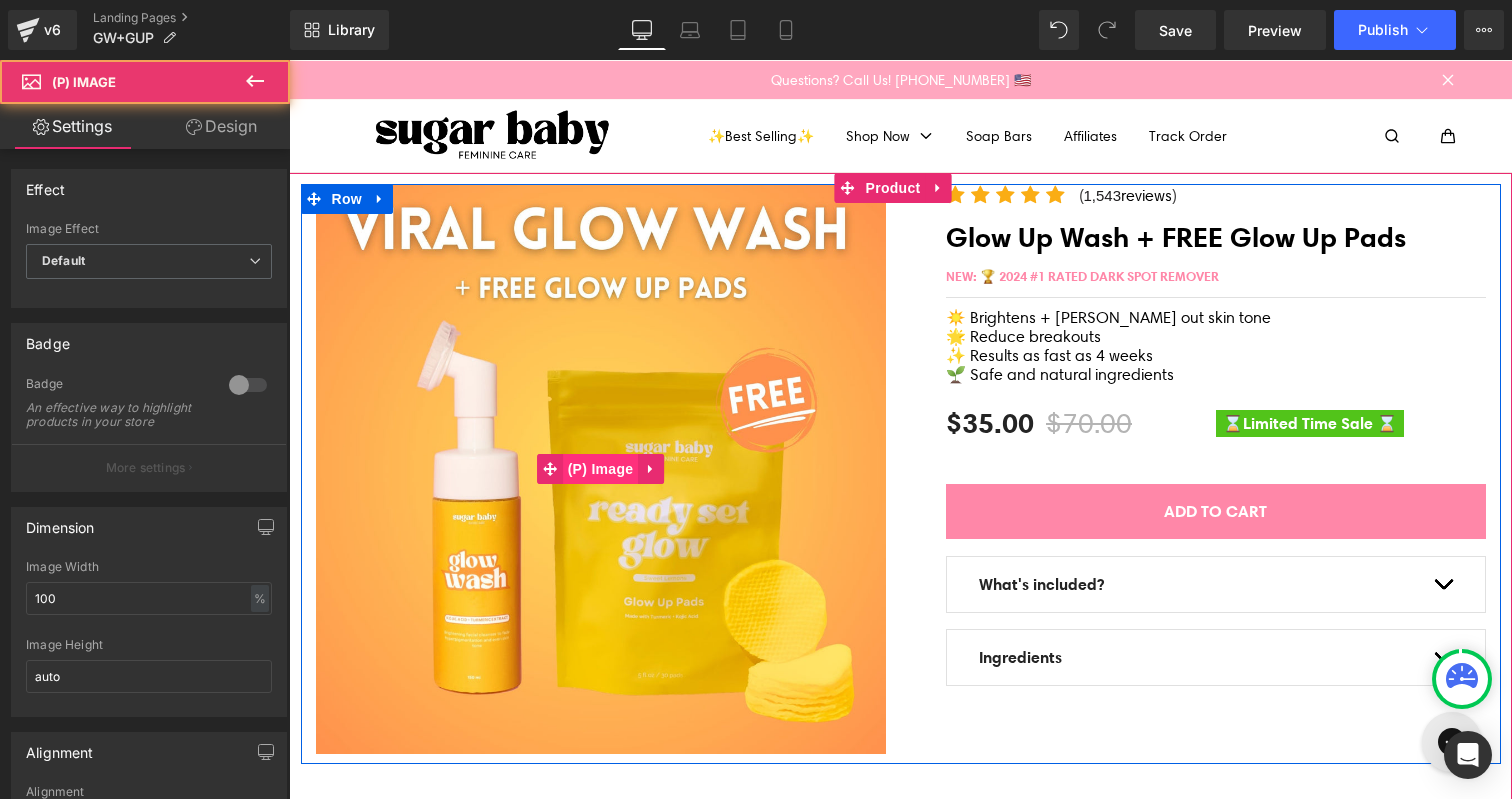 click on "(P) Image" at bounding box center [601, 469] 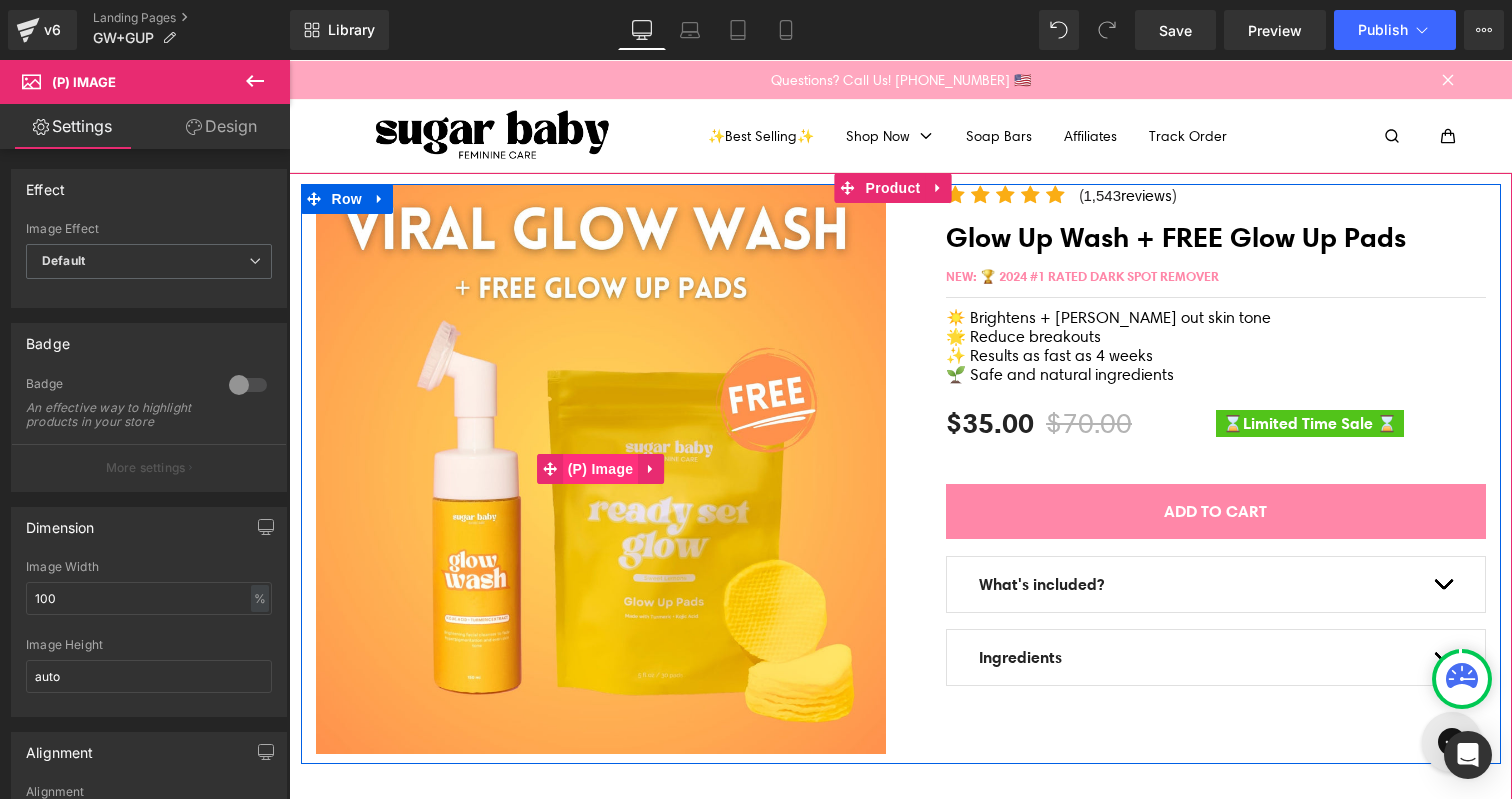 click on "(P) Image" at bounding box center (601, 469) 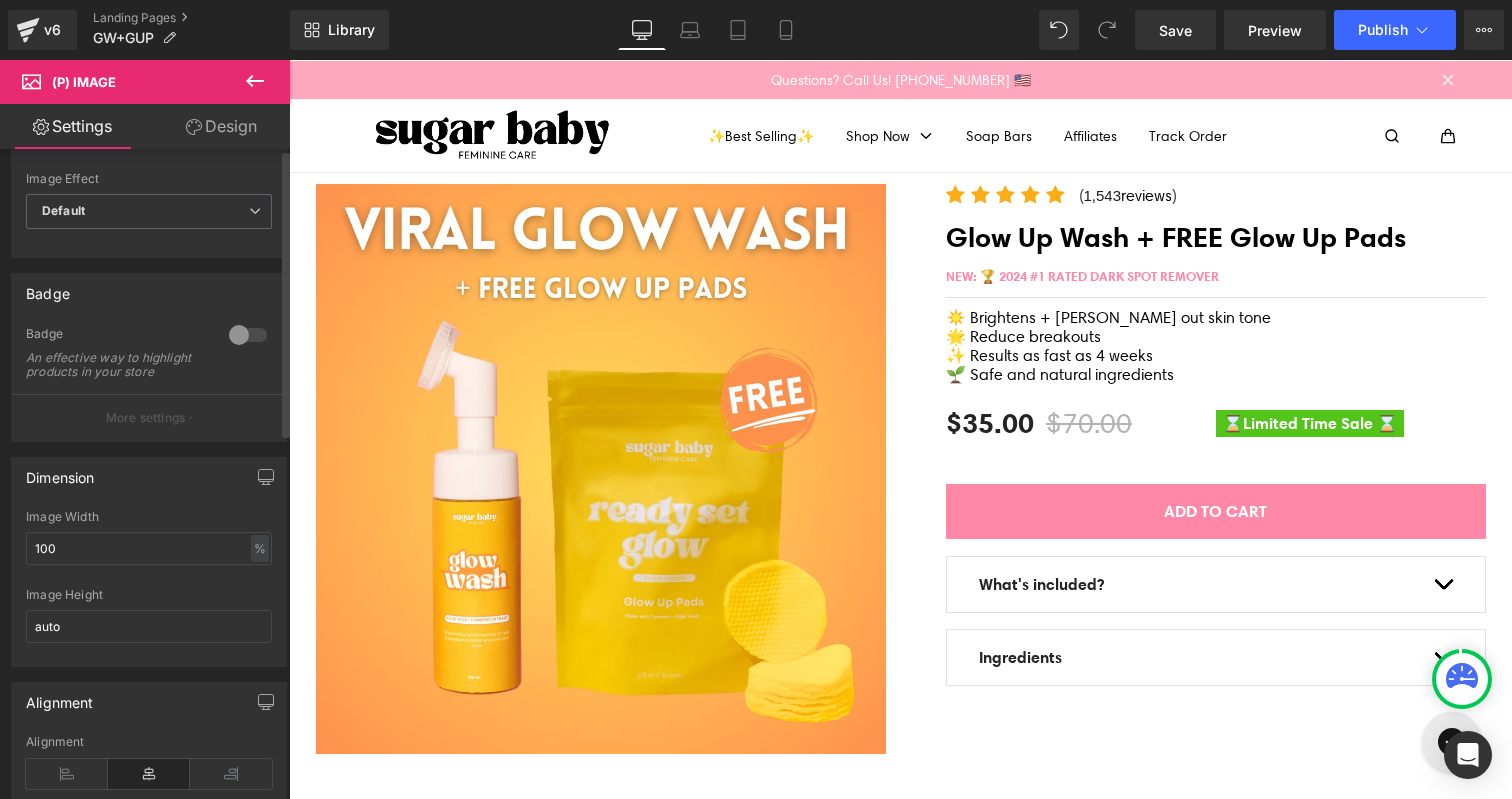 scroll, scrollTop: 0, scrollLeft: 0, axis: both 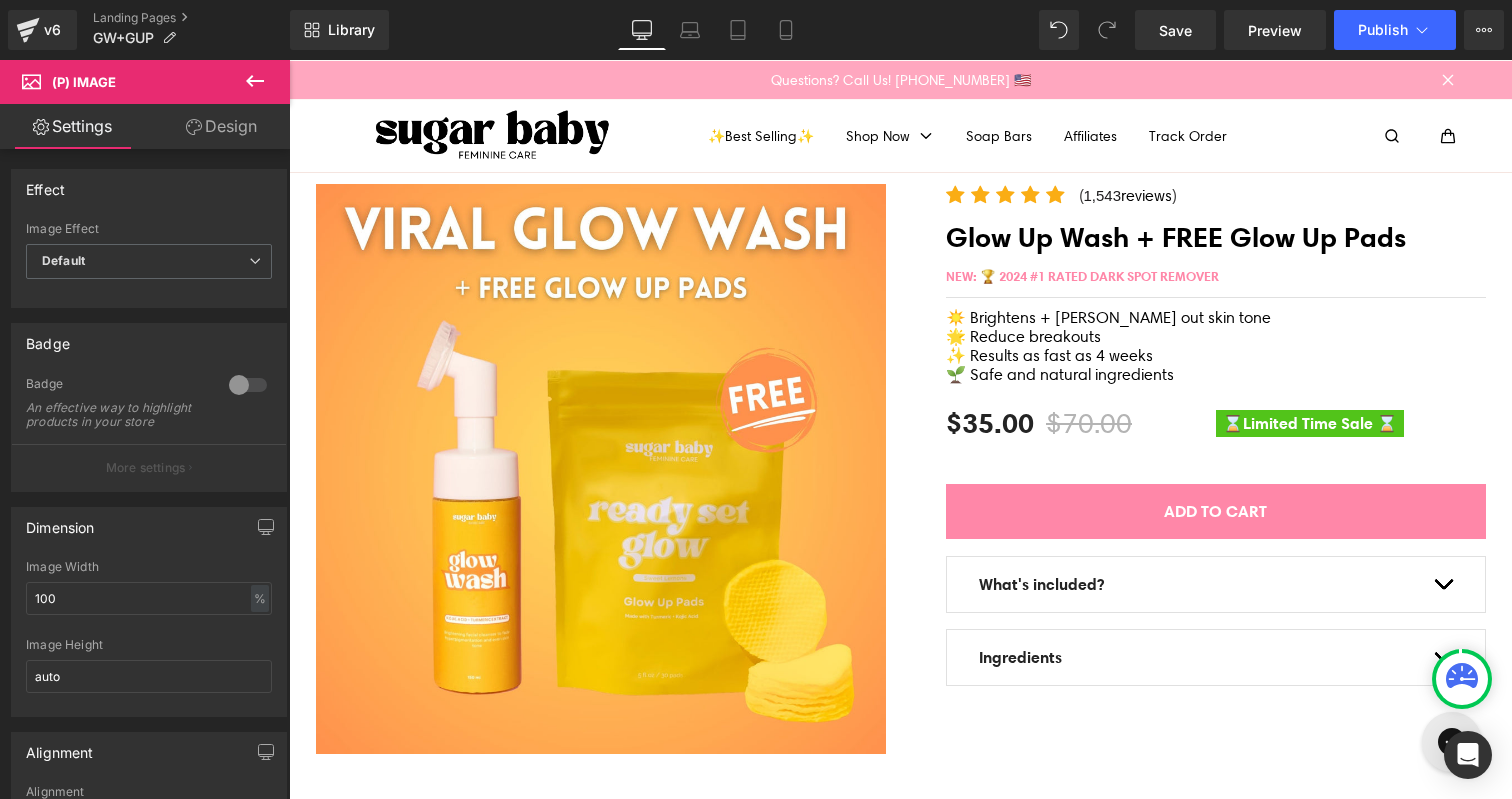 click 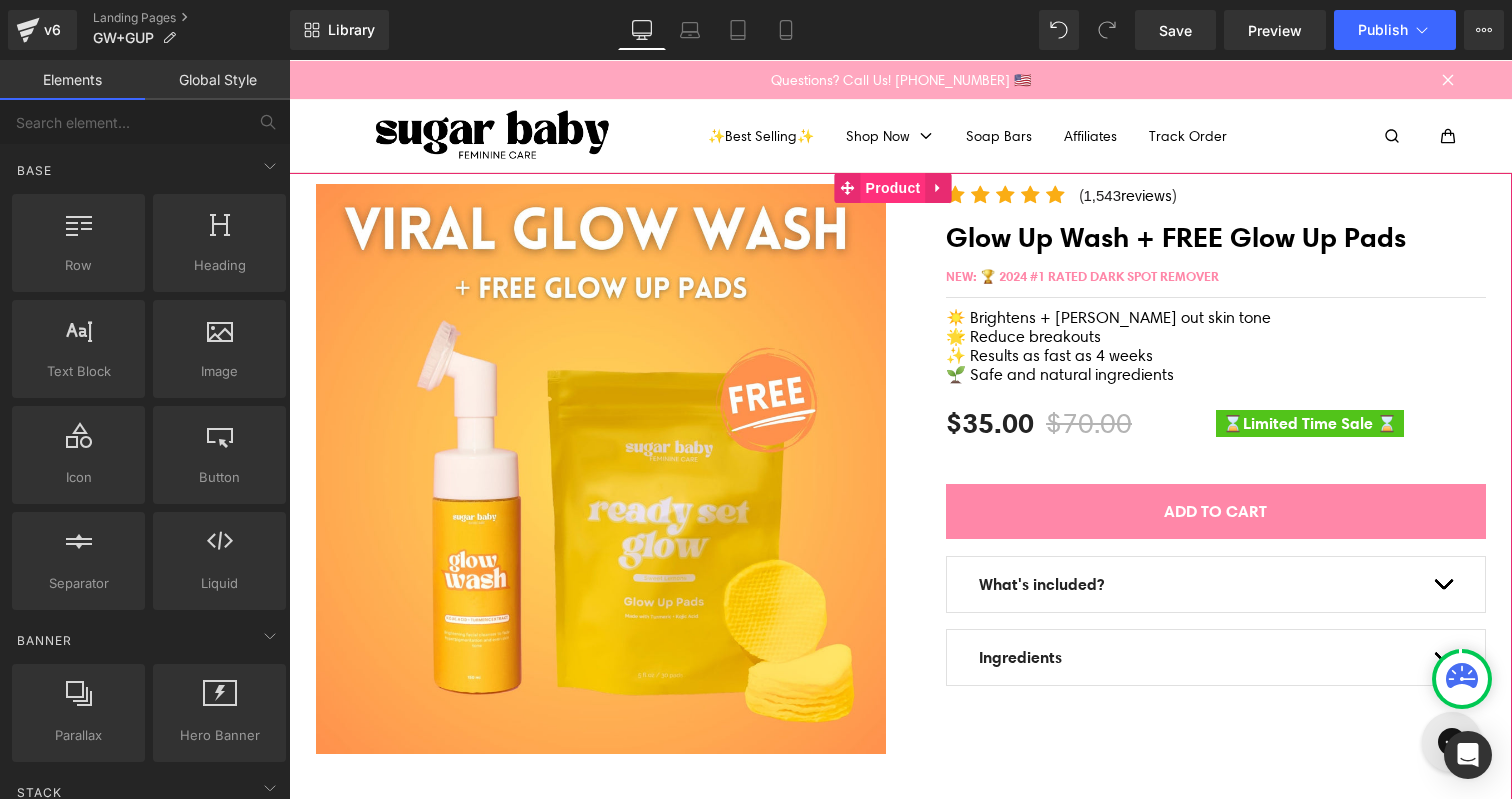 click on "Product" at bounding box center [893, 188] 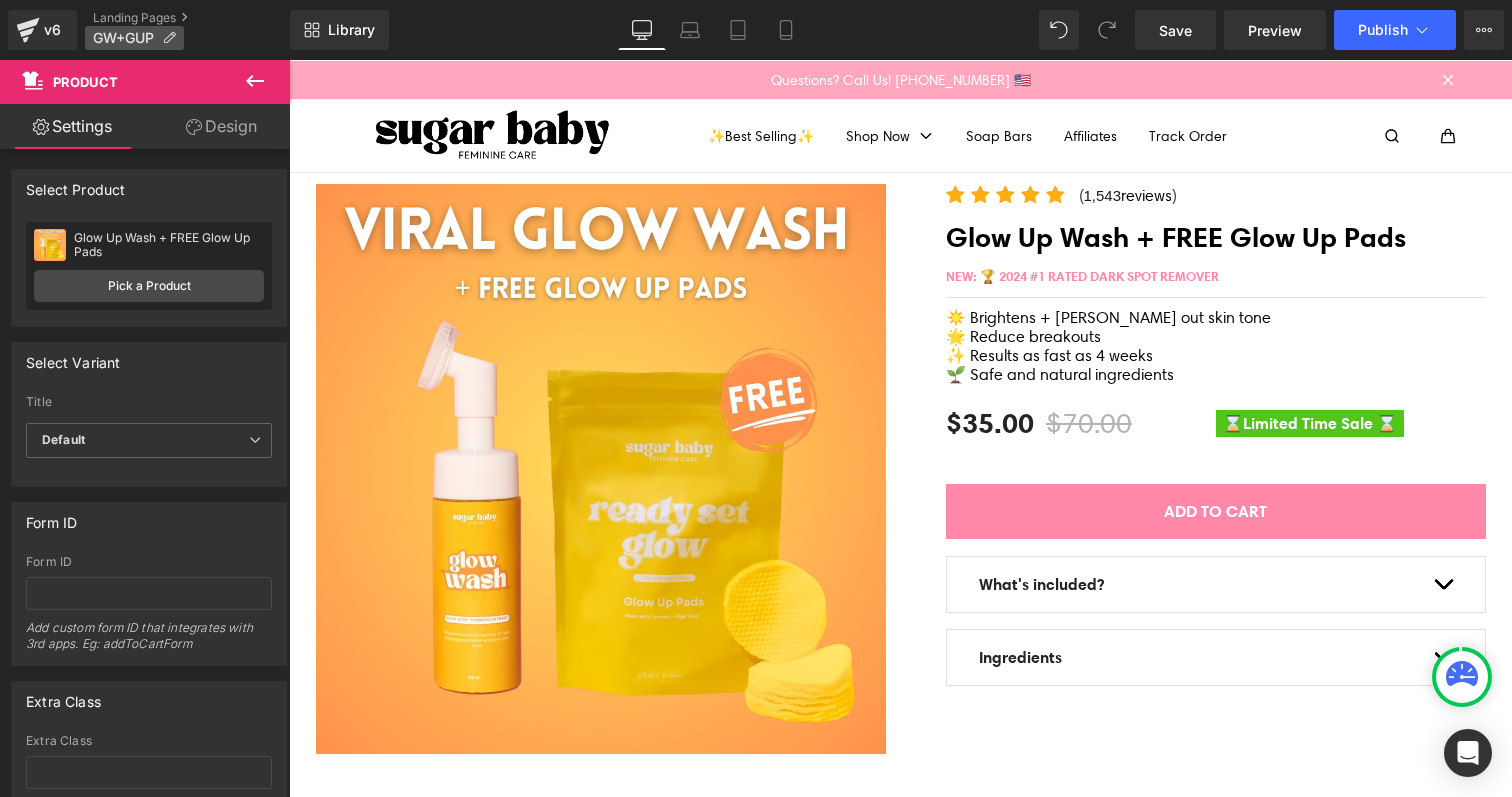 scroll, scrollTop: 0, scrollLeft: 0, axis: both 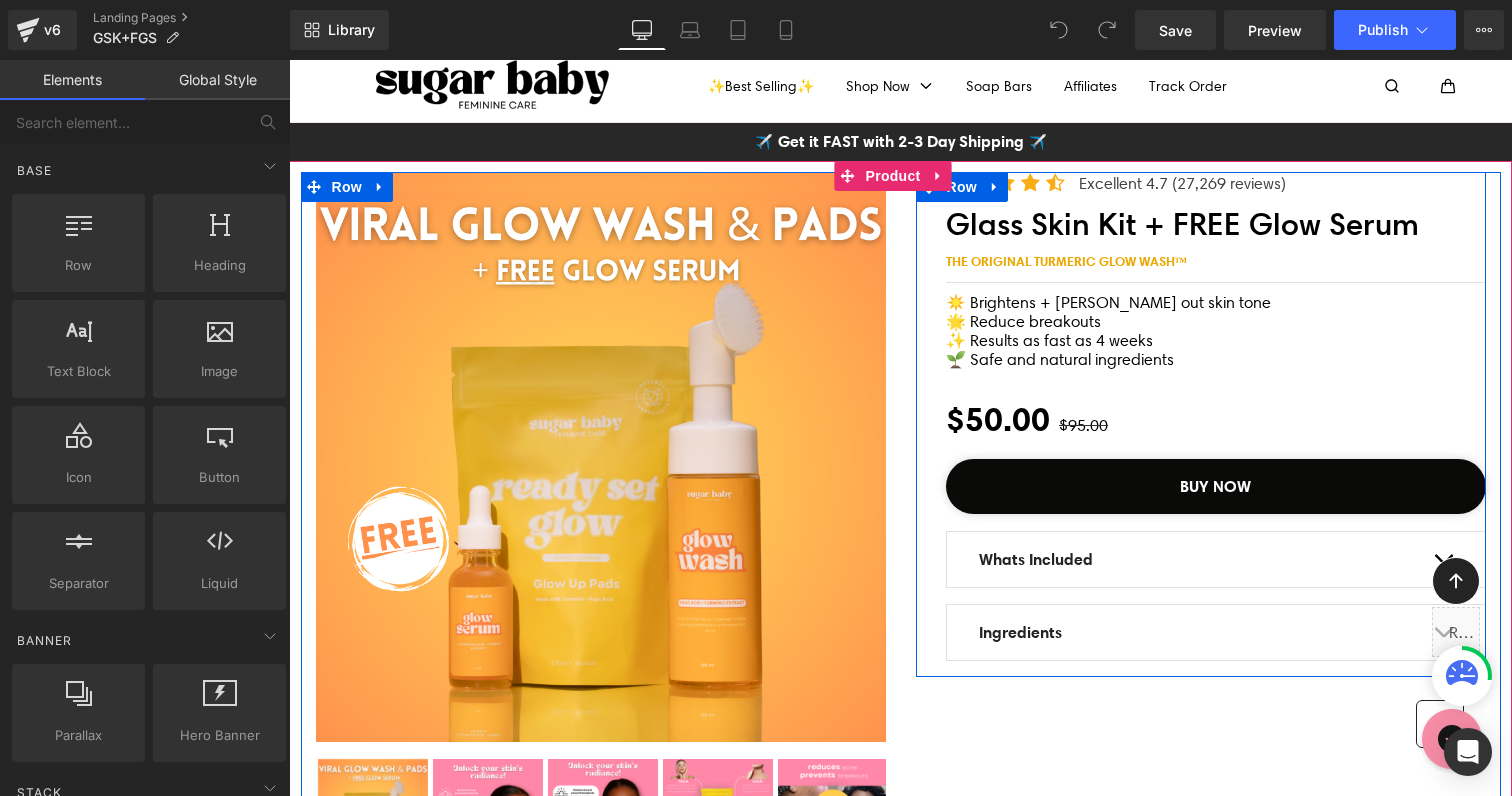 click on "Icon
Icon
Icon
Icon
Icon
Icon List Hoz
Excellent 4.7 (27,269 reviews)
Text Block
Icon List
Glass Skin Kit + FREE Glow Serum" at bounding box center (1201, 424) 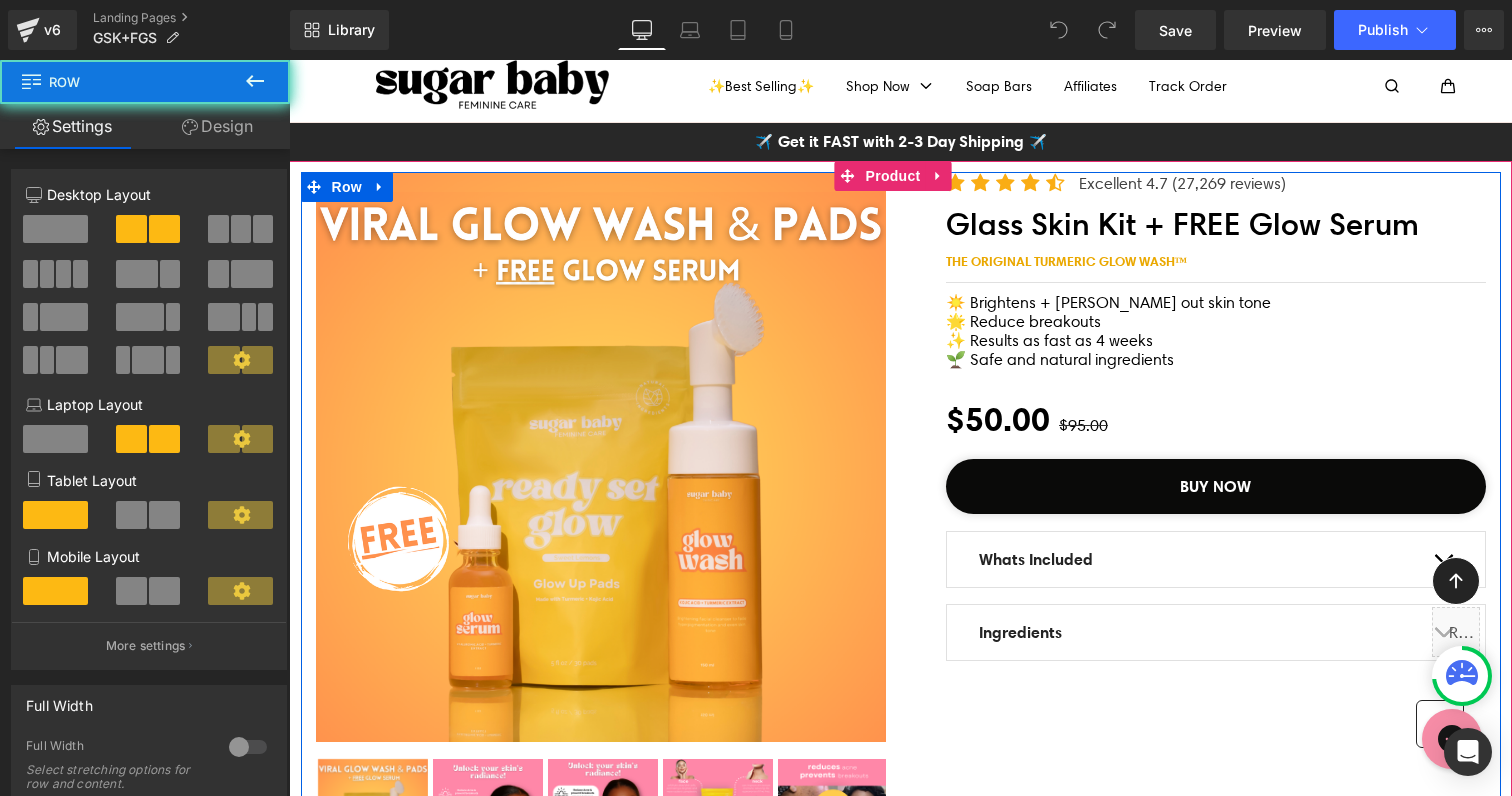 click on "Sale Off
(P) Image
‹ ›" at bounding box center (601, 521) 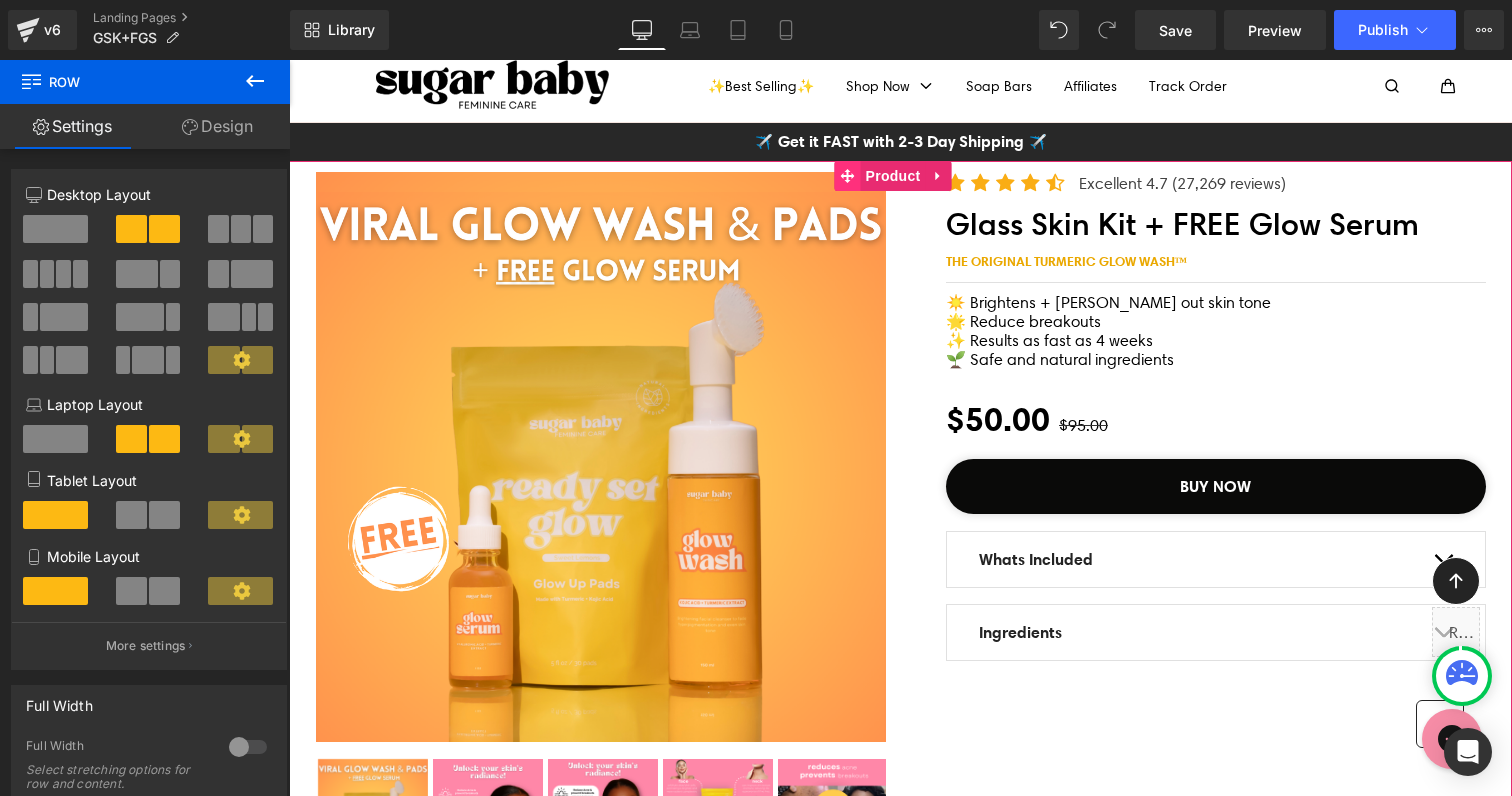 click at bounding box center [848, 176] 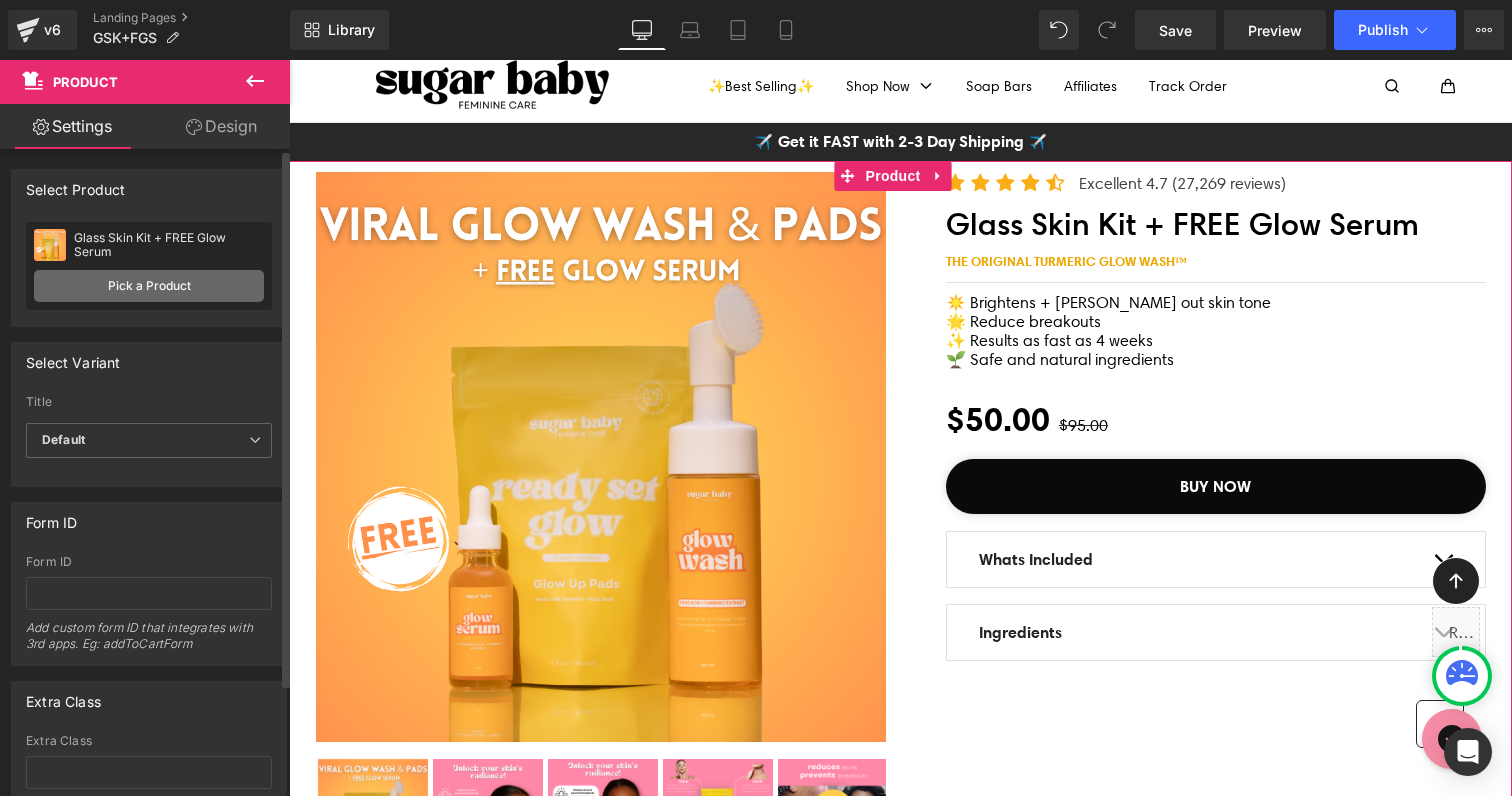 click on "Pick a Product" at bounding box center [149, 286] 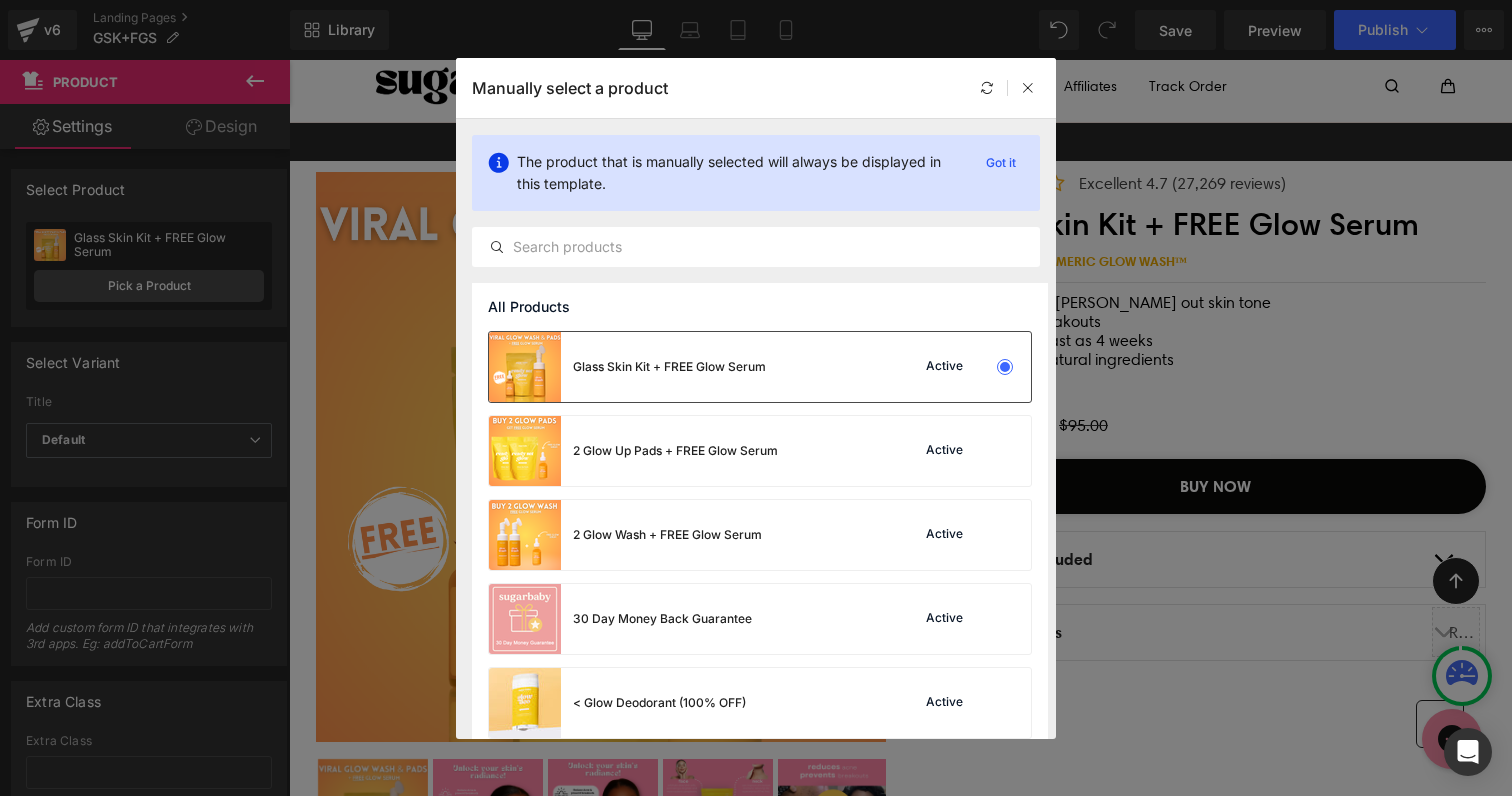 click on "Glass Skin Kit + FREE Glow Serum" at bounding box center (669, 367) 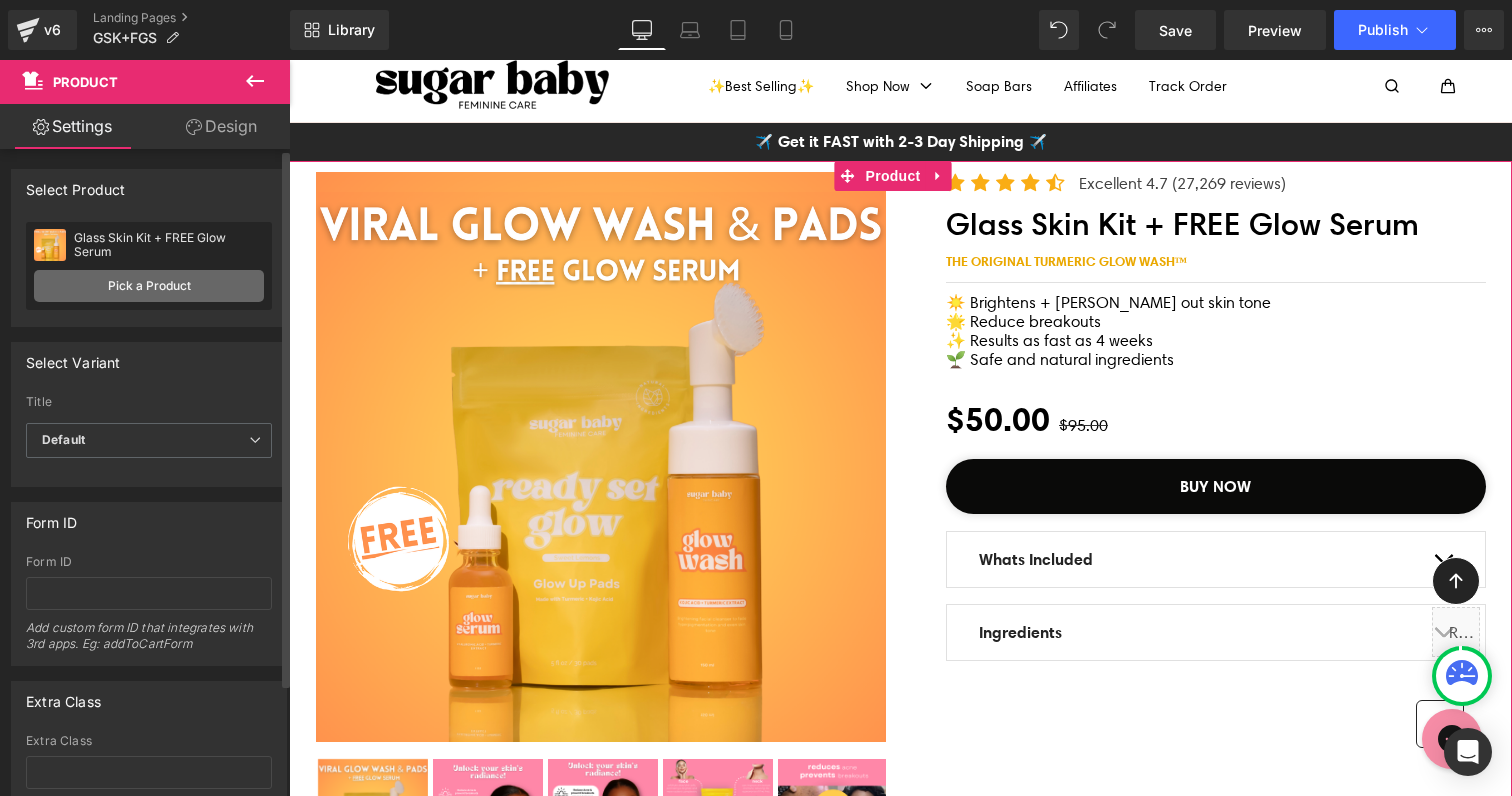 click on "Pick a Product" at bounding box center [149, 286] 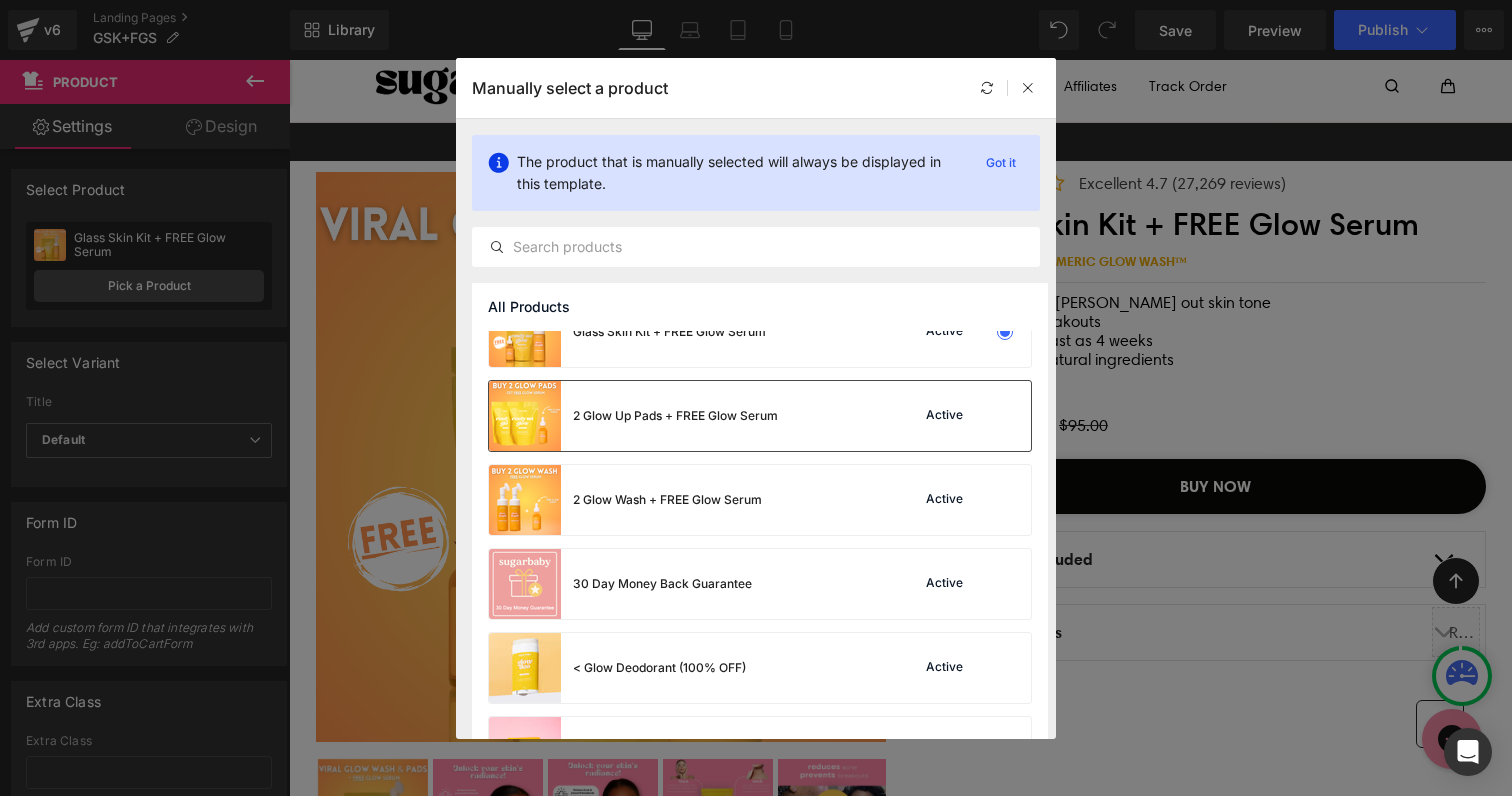 scroll, scrollTop: 0, scrollLeft: 0, axis: both 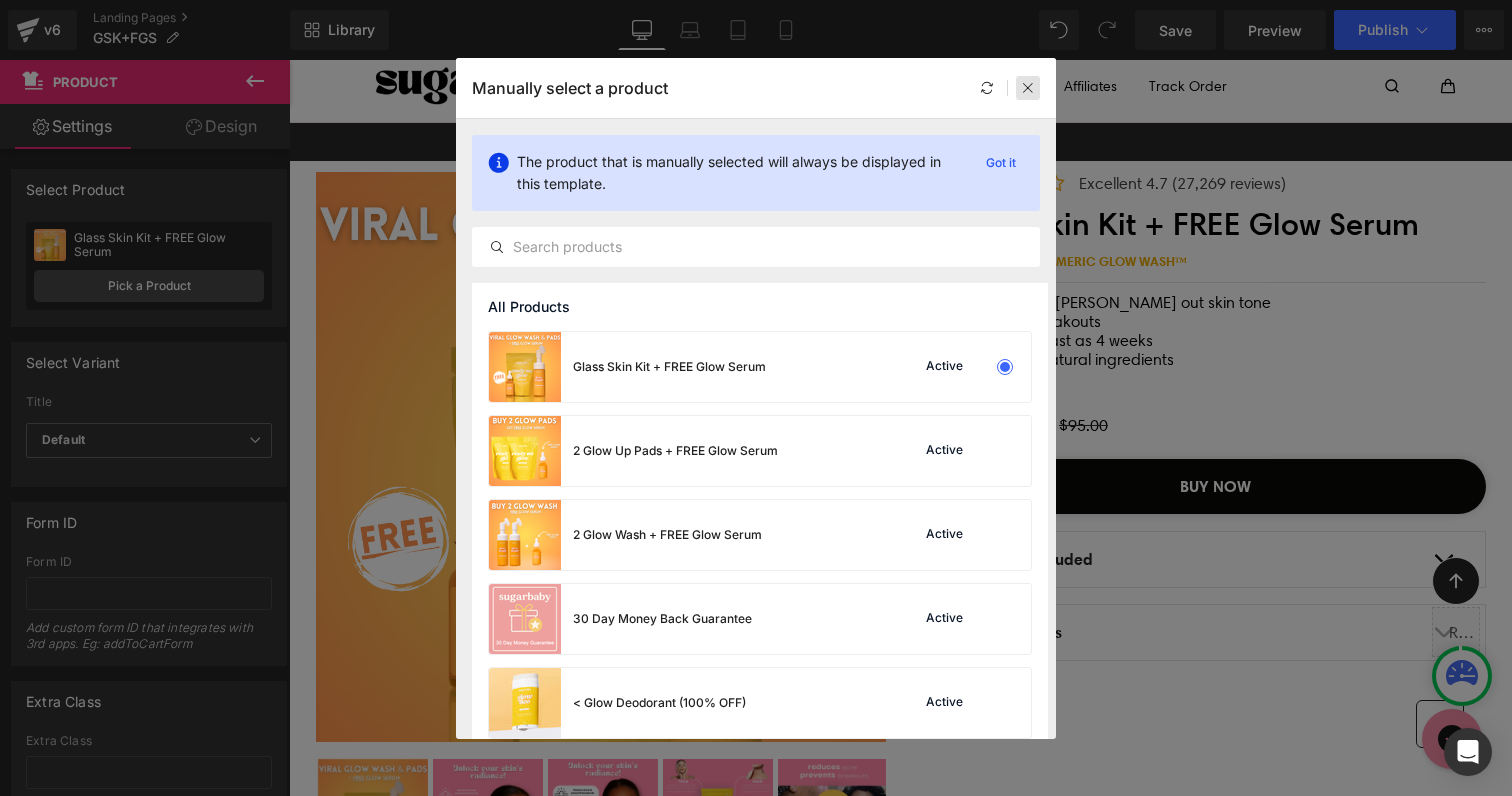 click at bounding box center (1028, 88) 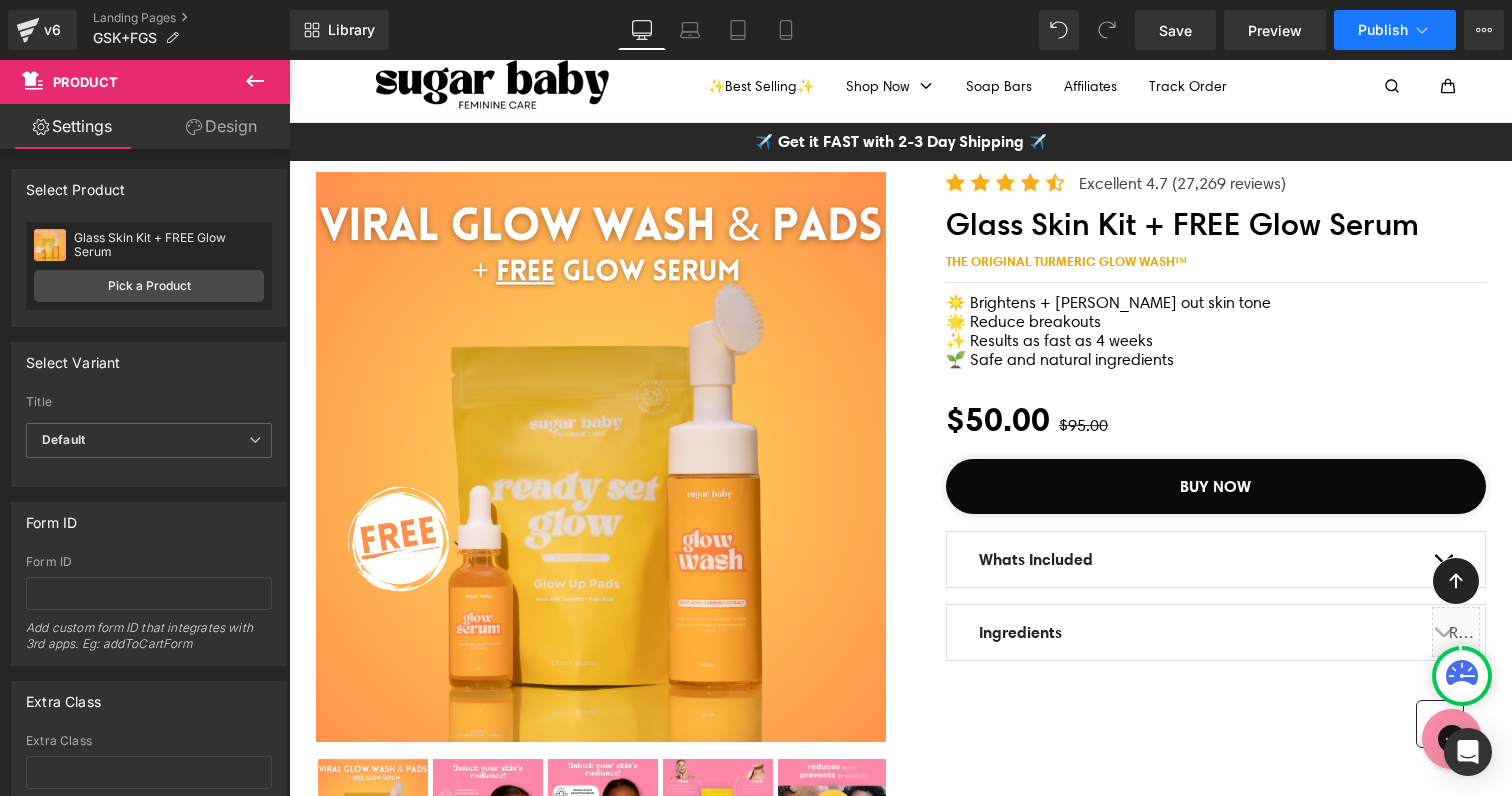 click 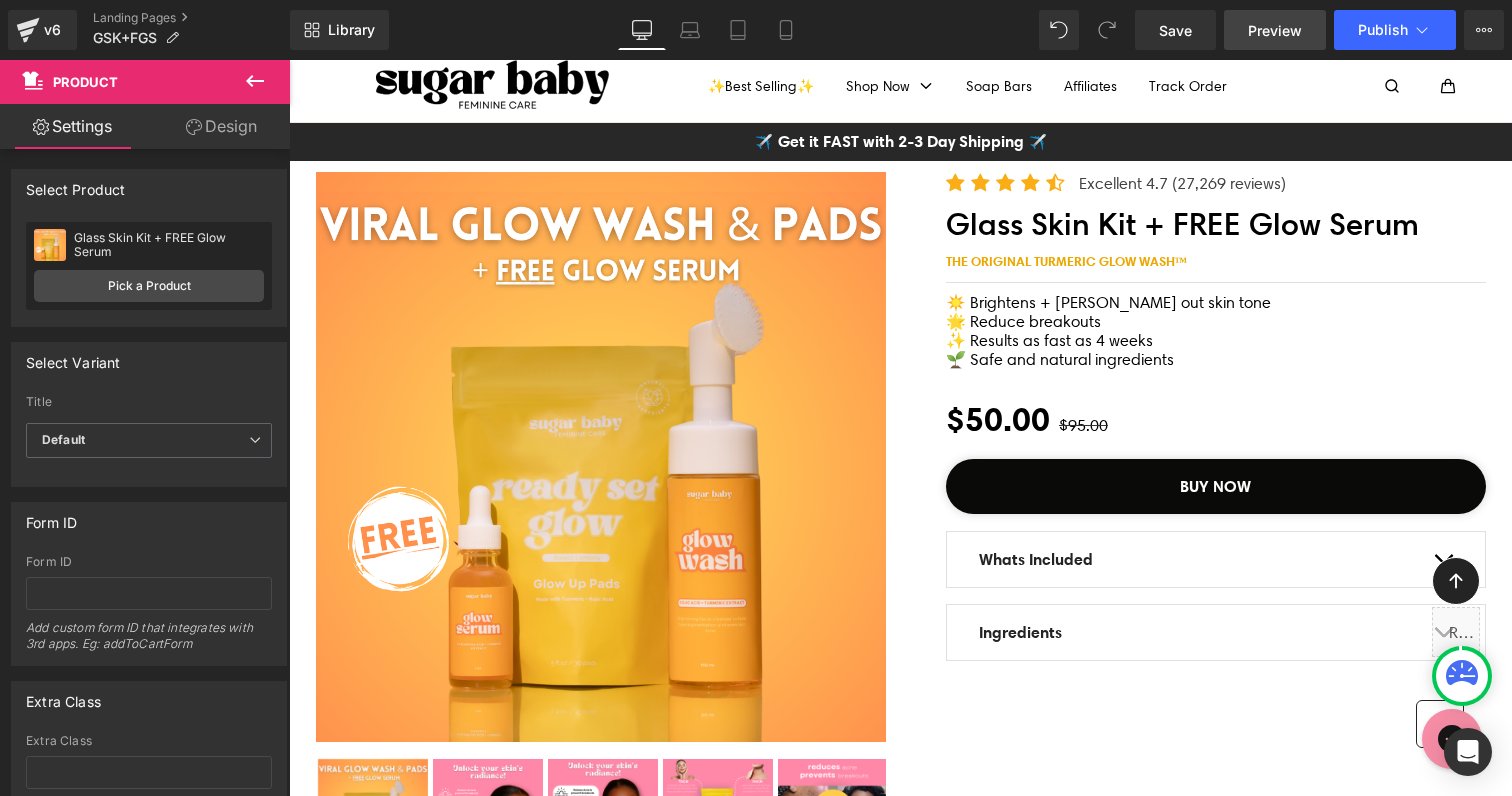 click on "Preview" at bounding box center [1275, 30] 